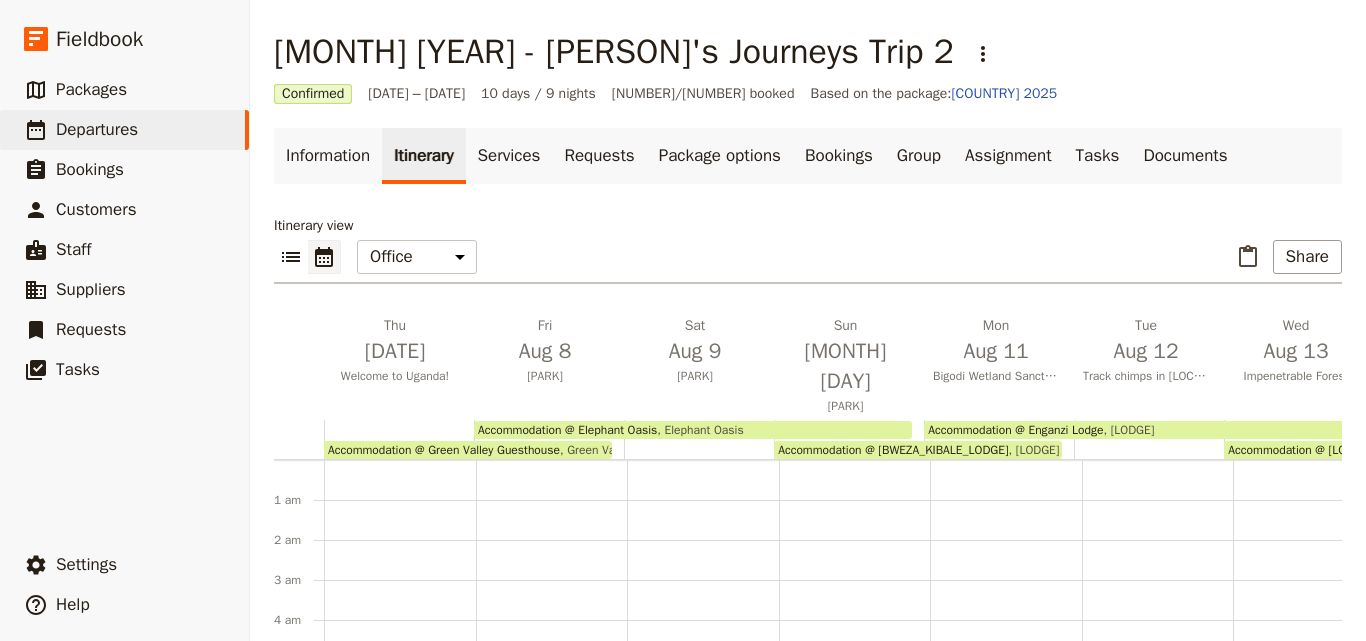 scroll, scrollTop: 0, scrollLeft: 0, axis: both 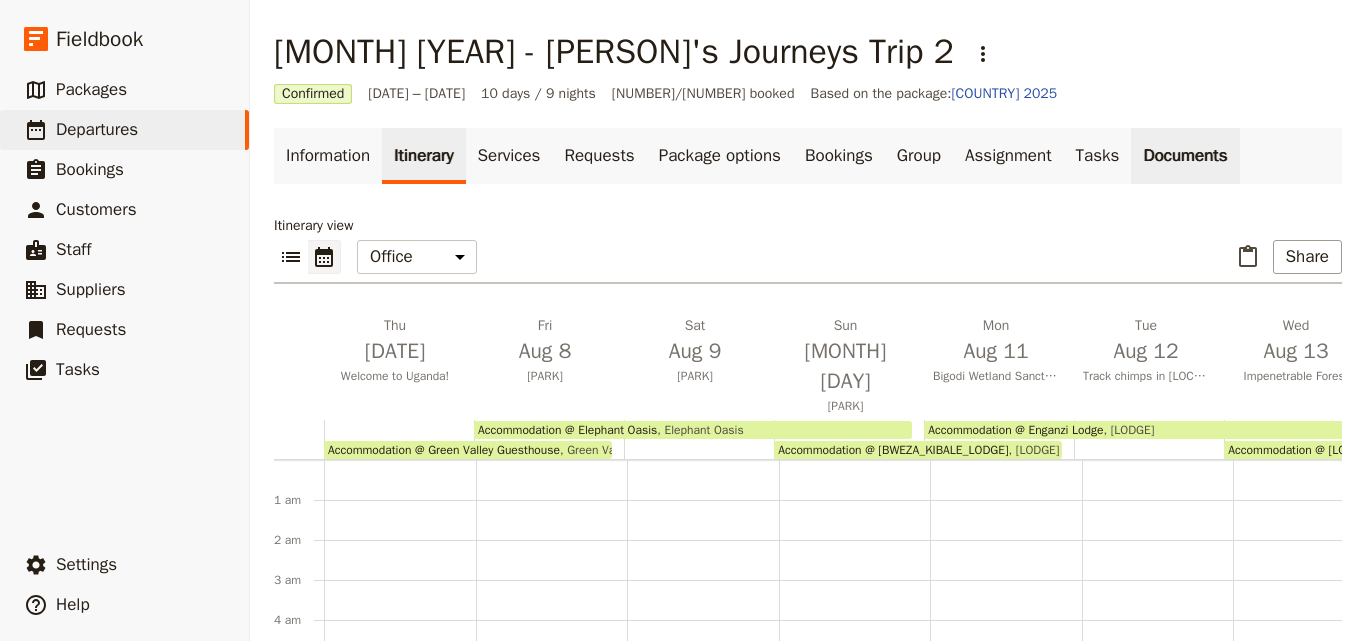 click on "Documents" at bounding box center (1185, 156) 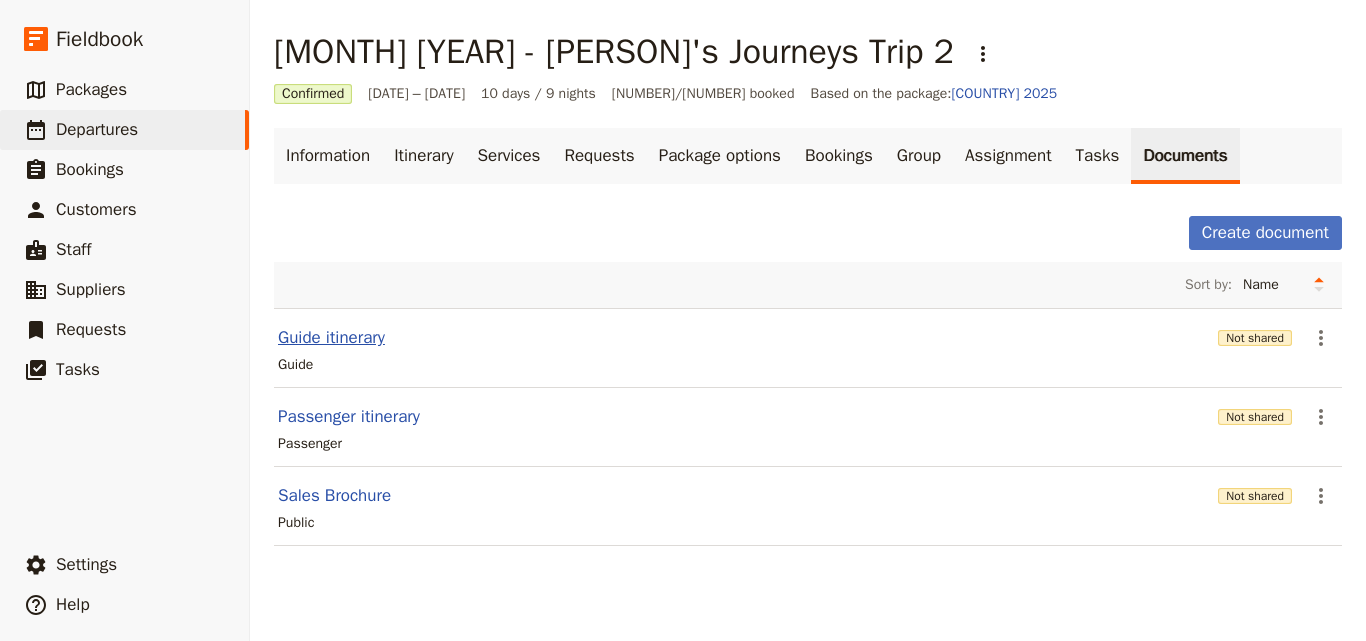 click on "Guide itinerary" at bounding box center [331, 338] 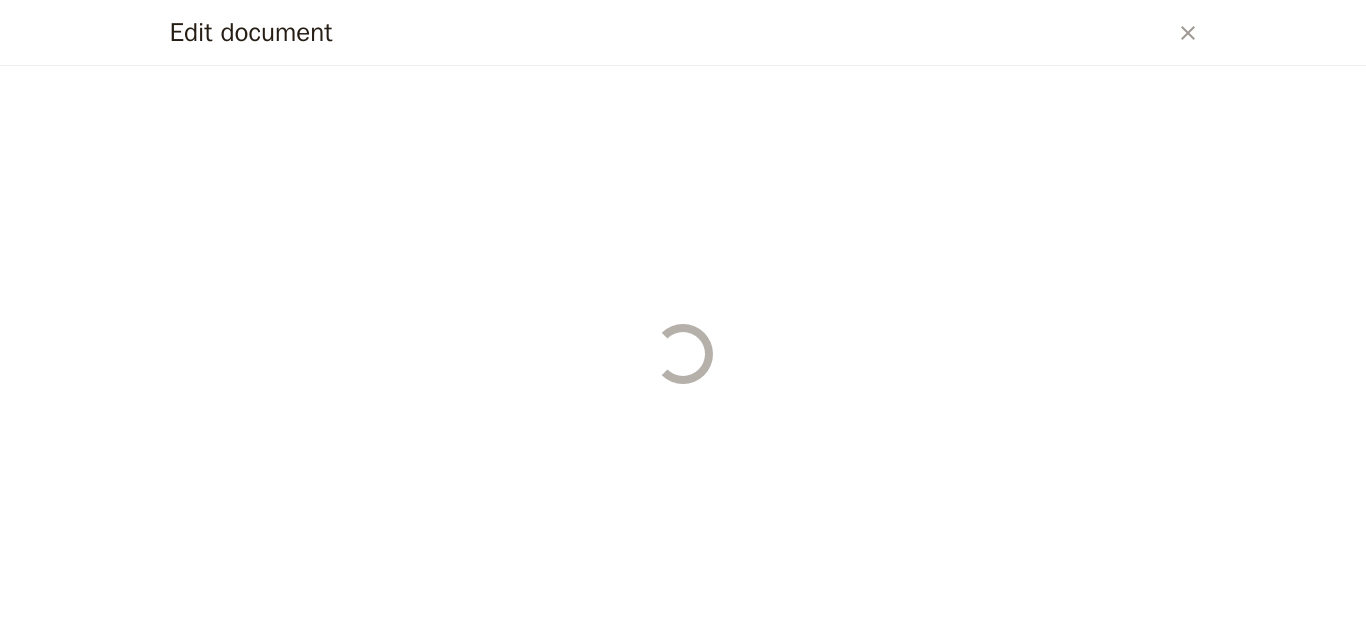select on "STAFF" 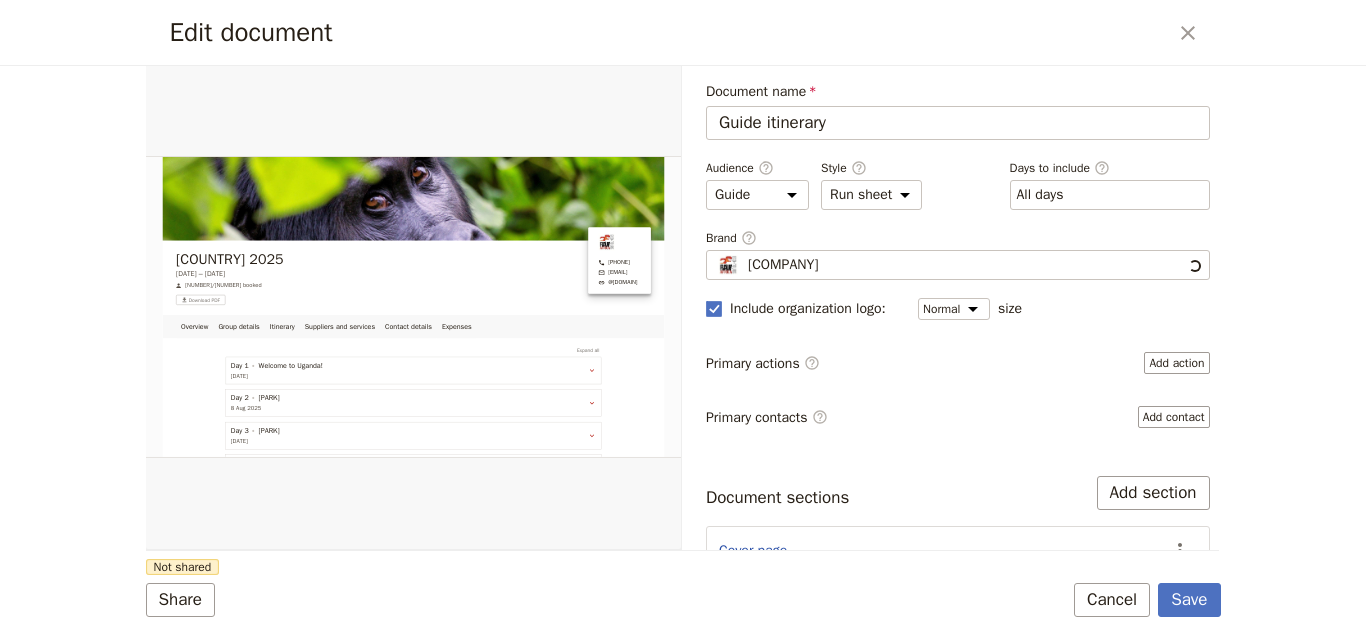 scroll, scrollTop: 0, scrollLeft: 0, axis: both 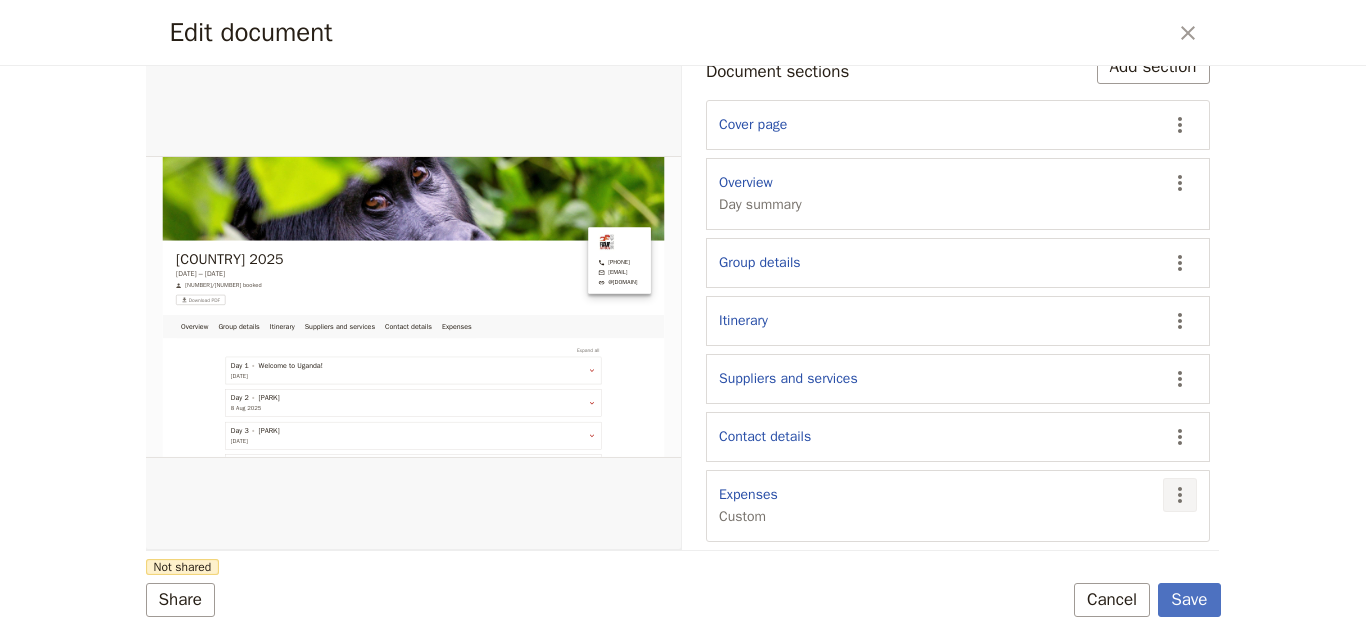 click 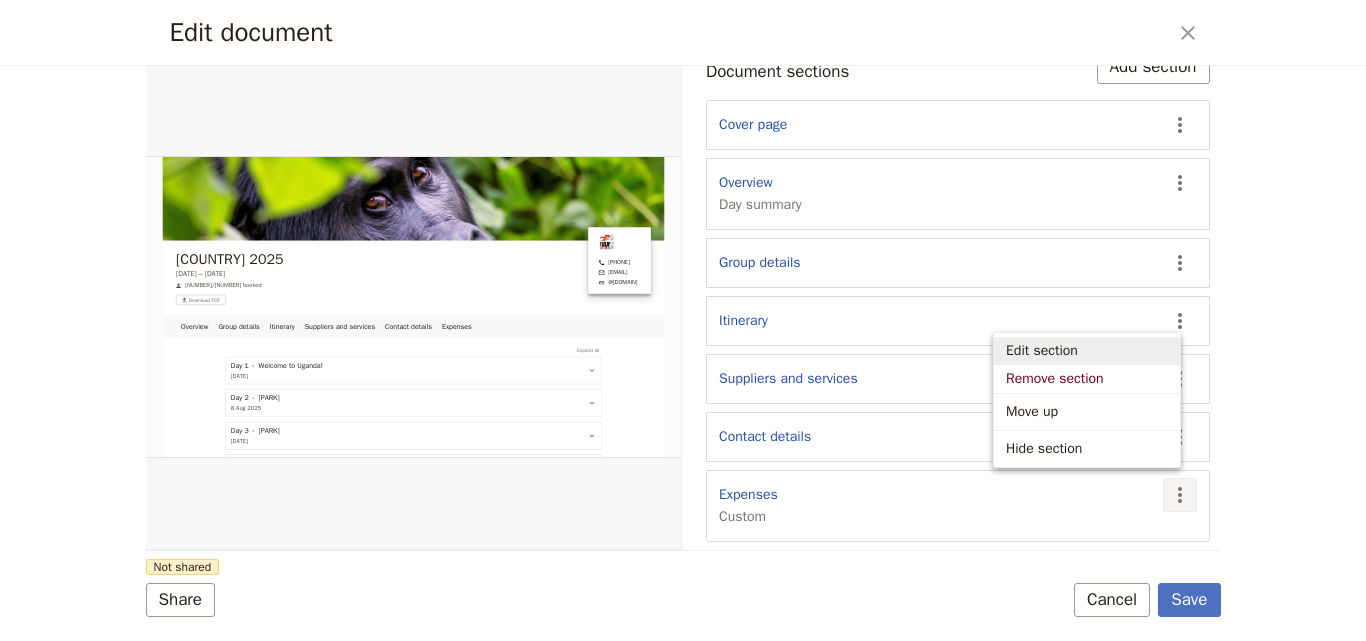 click on "Edit section" at bounding box center (1042, 351) 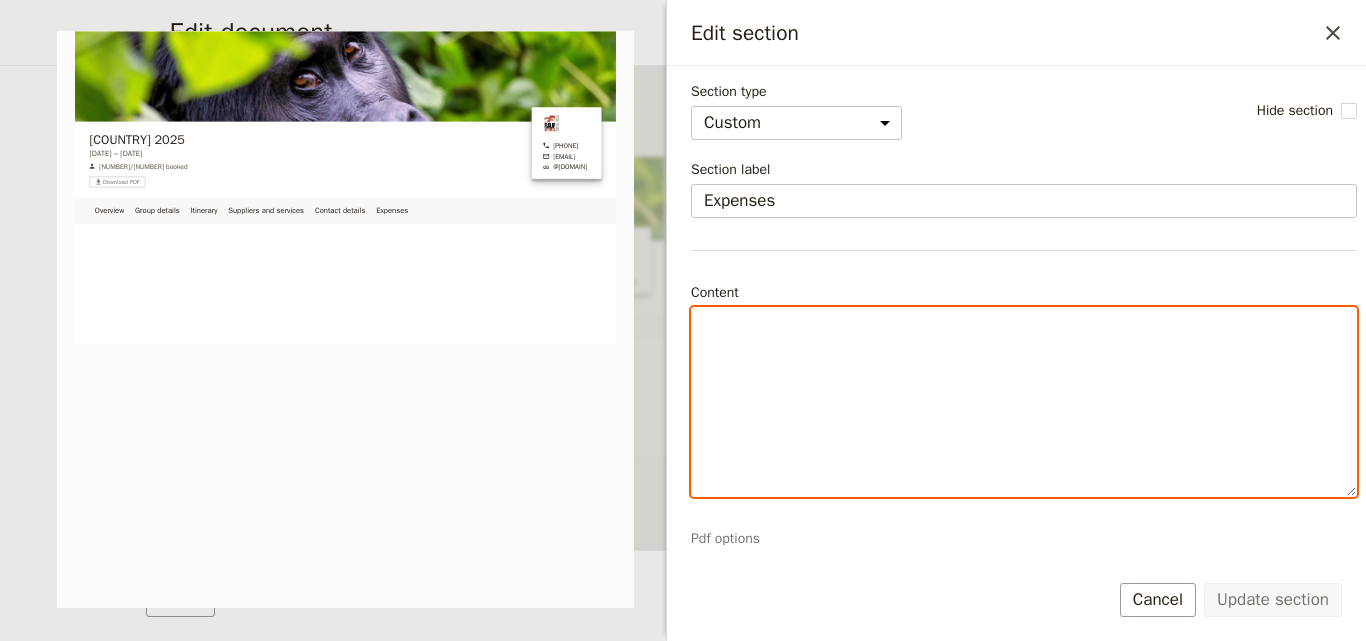 click at bounding box center [1024, 326] 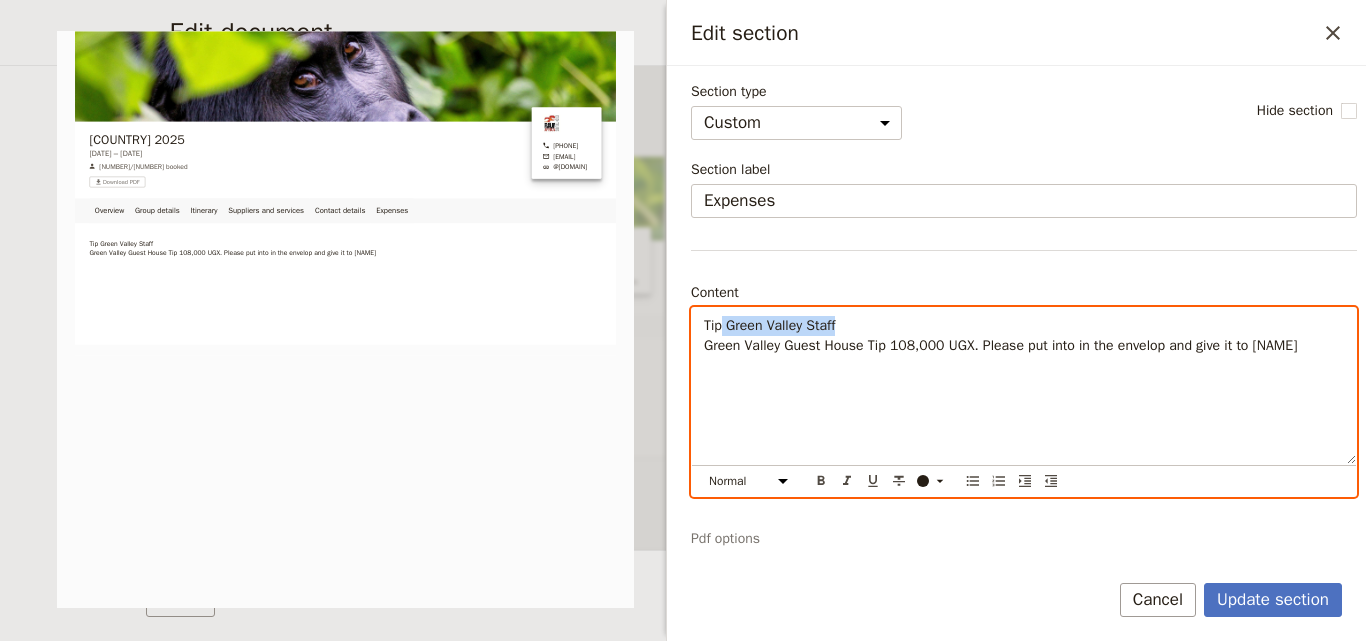 drag, startPoint x: 858, startPoint y: 329, endPoint x: 722, endPoint y: 326, distance: 136.03308 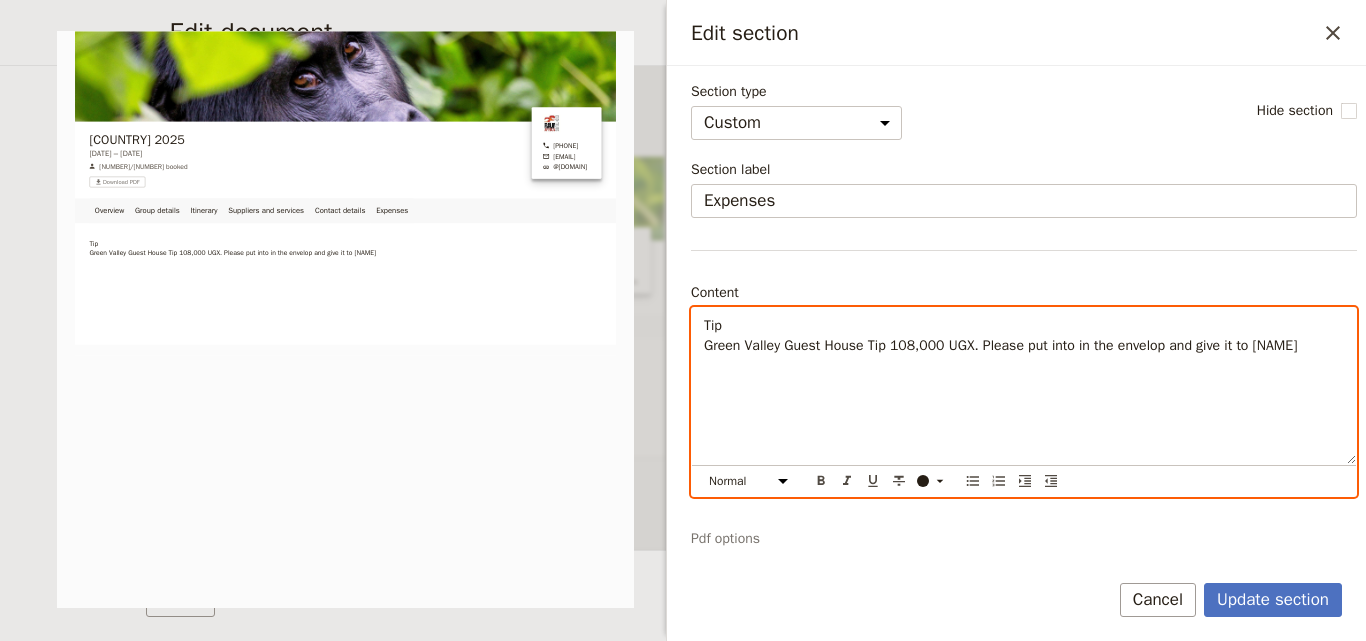 type 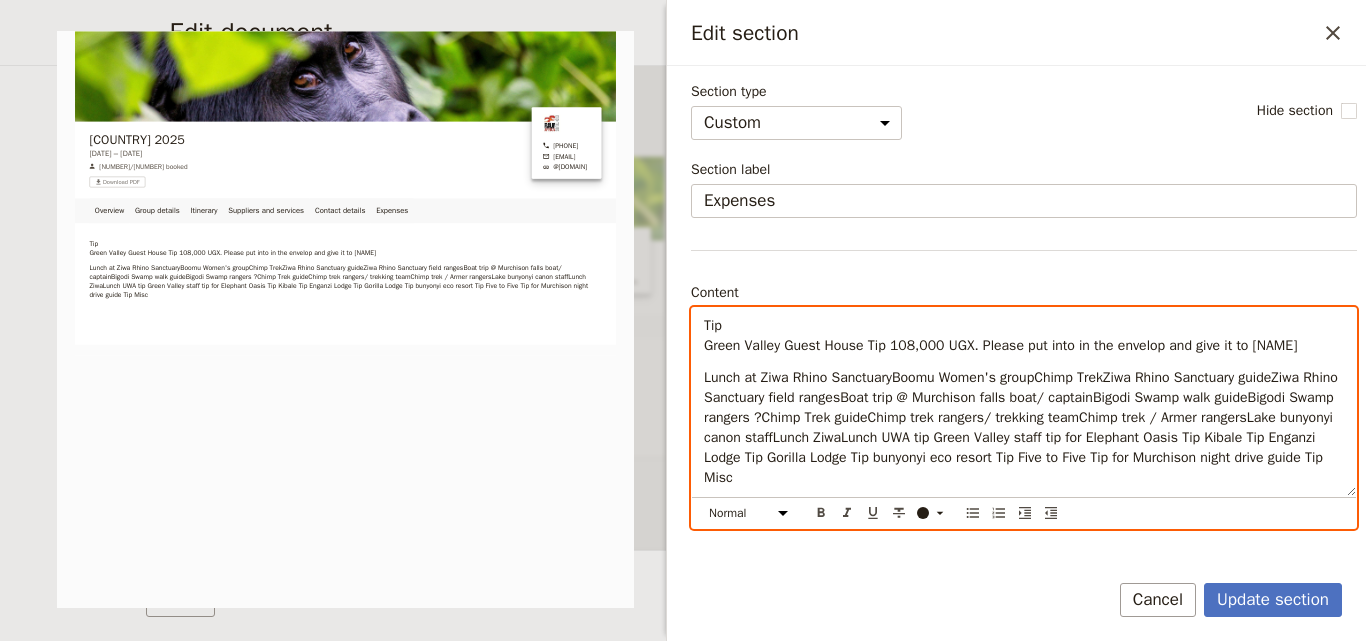 scroll, scrollTop: 0, scrollLeft: 0, axis: both 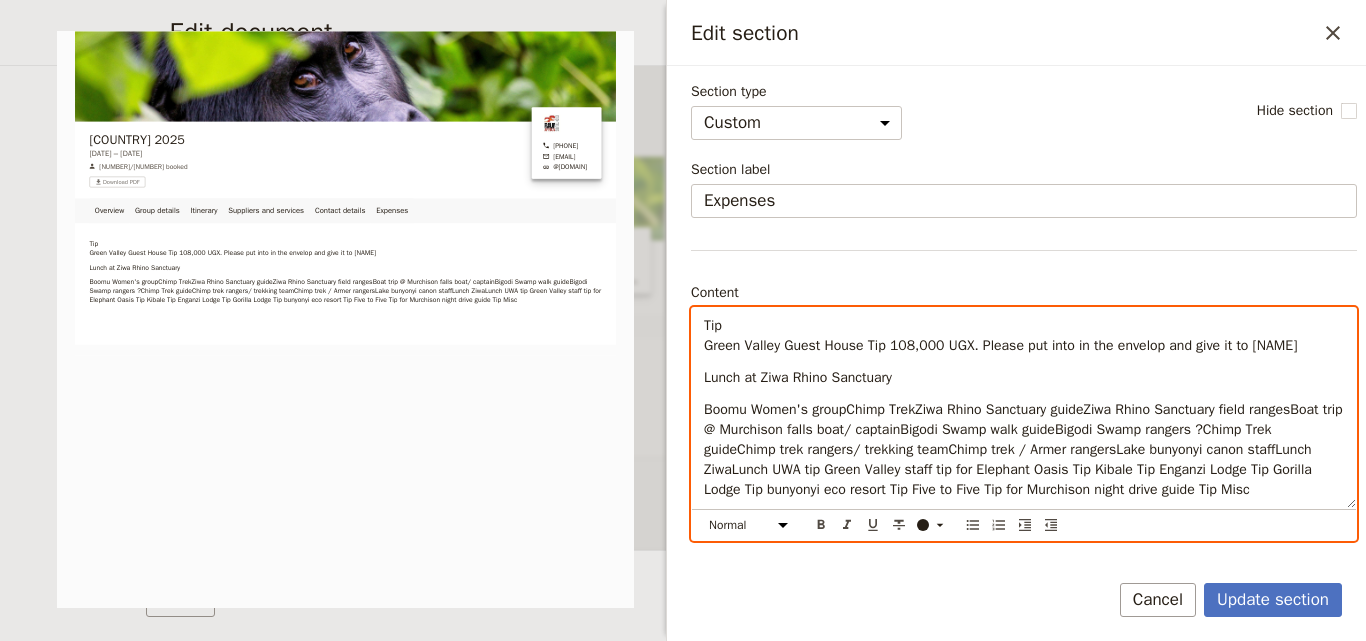 click on "Boomu Women's groupChimp TrekZiwa Rhino Sanctuary guideZiwa Rhino Sanctuary field rangesBoat trip @ Murchison falls boat/ captainBigodi Swamp walk guideBigodi Swamp rangers ?Chimp Trek guideChimp trek rangers/ trekking teamChimp trek / Armer rangersLake bunyonyi canon staffLunch ZiwaLunch UWA tip Green Valley staff tip for Elephant Oasis Tip Kibale Tip Enganzi Lodge Tip Gorilla Lodge Tip bunyonyi eco resort Tip Five to Five Tip for Murchison night drive guide Tip Misc" at bounding box center (1025, 449) 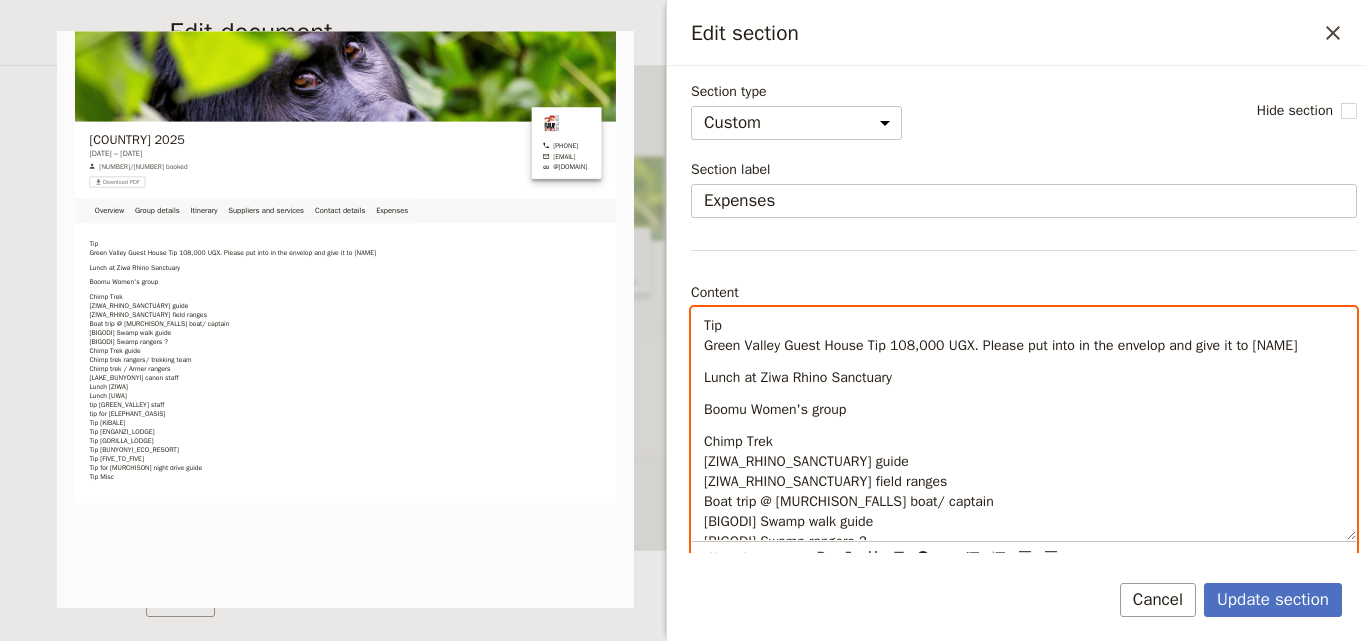 click on "Chimp Trek
[ZIWA_RHINO_SANCTUARY] guide
[ZIWA_RHINO_SANCTUARY] field ranges
Boat trip @ [MURCHISON_FALLS] boat/ captain
[BIGODI] Swamp walk guide
[BIGODI] Swamp rangers ?
Chimp Trek guide
Chimp trek rangers/ trekking team
Chimp trek / Armer rangers
[LAKE_BUNYONYI] canon staff
Lunch [ZIWA]
Lunch [UWA]
tip [GREEN_VALLEY] staff
tip for [ELEPHANT_OASIS]
Tip [KIBALE]
Tip [ENGANZI_LODGE]
Tip [GORILLA_LODGE]
Tip [BUNYONYI_ECO_RESORT]
Tip [FIVE_TO_FIVE]
Tip for [MURCHISON] night drive guide
Tip Misc" at bounding box center [849, 641] 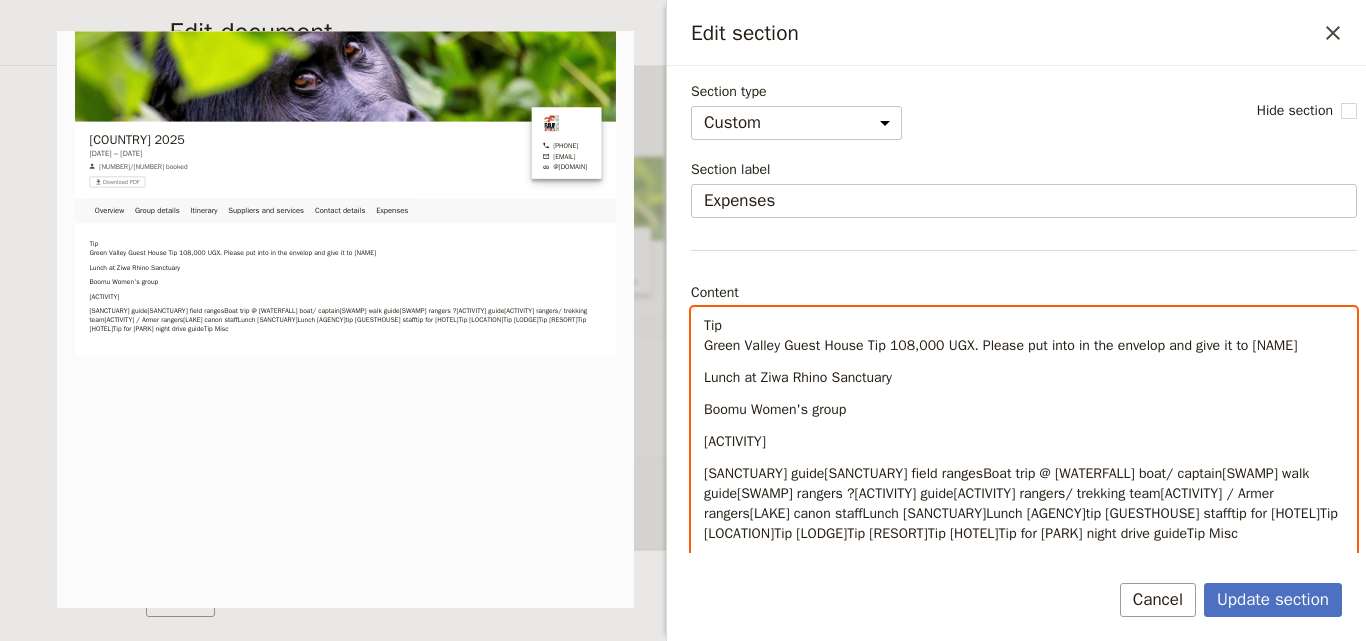 click on "[SANCTUARY] guide[SANCTUARY] field rangesBoat trip @ [WATERFALL] boat/ captain[SWAMP] walk guide[SWAMP] rangers ?[ACTIVITY] guide[ACTIVITY] rangers/ trekking team[ACTIVITY] / Armer rangers[LAKE] canon staffLunch [SANCTUARY]Lunch [AGENCY]tip [GUESTHOUSE] stafftip for [HOTEL]Tip [LOCATION]Tip [LODGE]Tip [RESORT]Tip [HOTEL]Tip for [PARK] night drive guideTip Misc" at bounding box center (1023, 503) 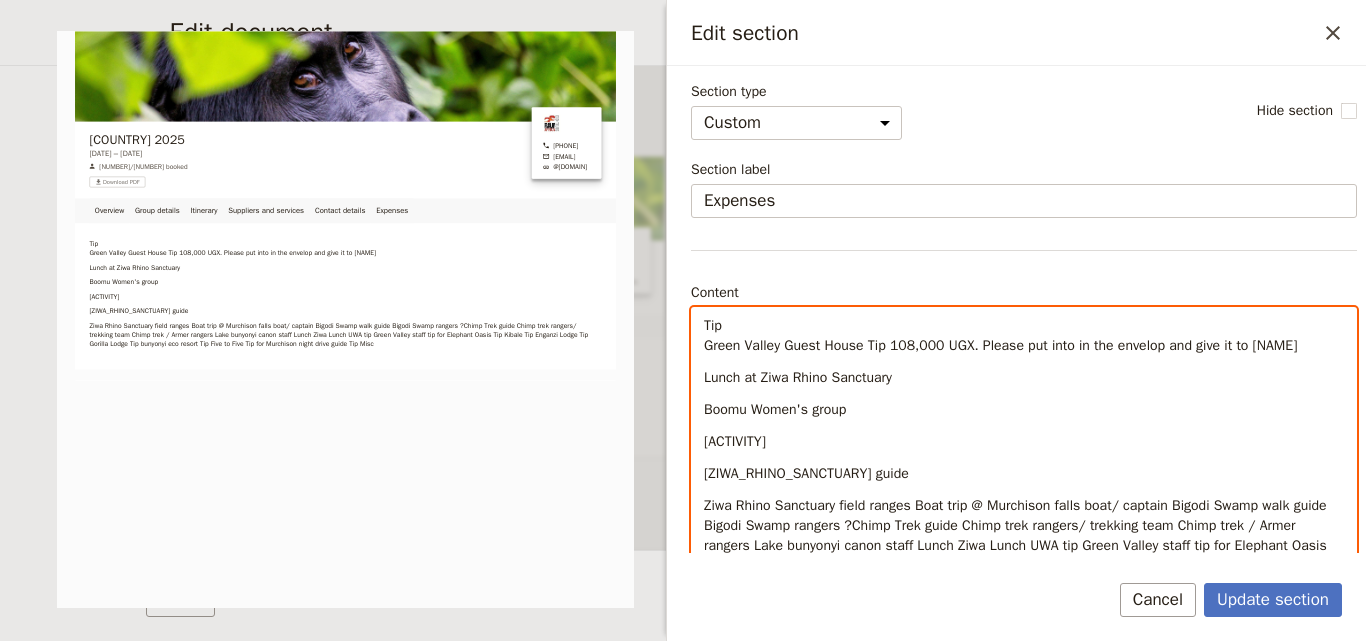 click on "Ziwa Rhino Sanctuary field ranges Boat trip @ Murchison falls boat/ captain Bigodi Swamp walk guide Bigodi Swamp rangers ?Chimp Trek guide Chimp trek rangers/ trekking team Chimp trek / Armer rangers Lake bunyonyi canon staff Lunch Ziwa Lunch UWA tip Green Valley staff tip for Elephant Oasis Tip Kibale Tip Enganzi Lodge Tip Gorilla Lodge Tip bunyonyi eco resort Tip Five to Five Tip for Murchison night drive guide Tip Misc" at bounding box center [1021, 545] 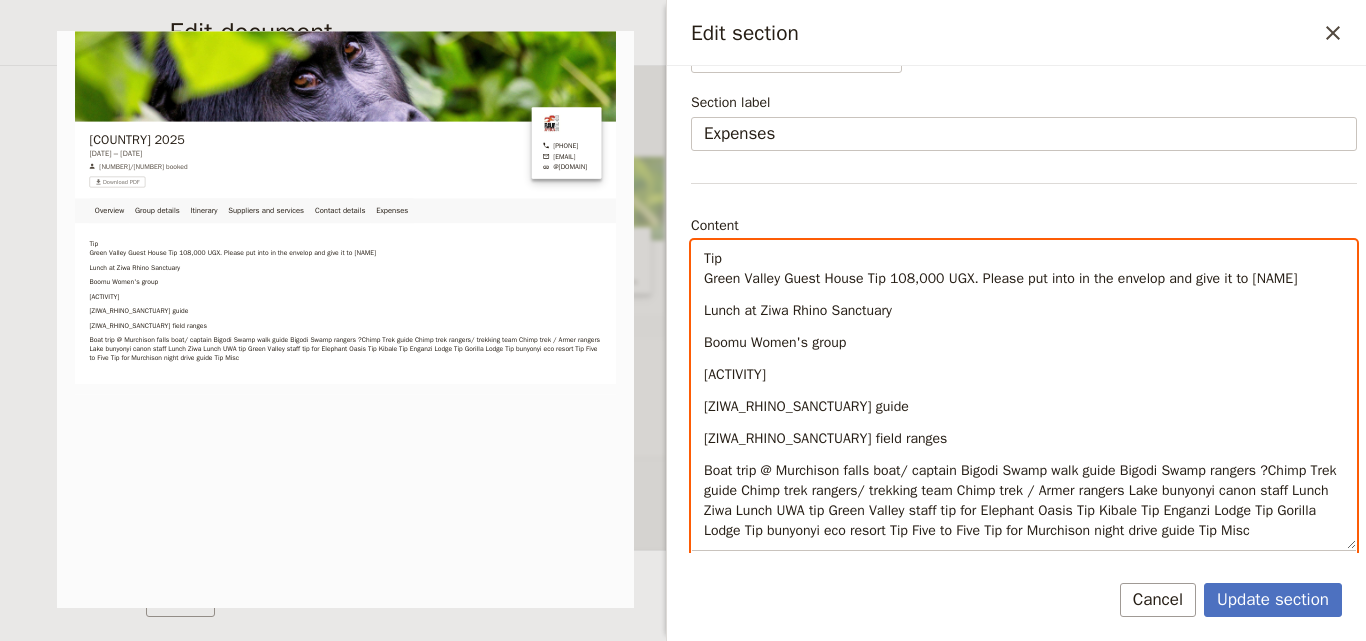 scroll, scrollTop: 100, scrollLeft: 0, axis: vertical 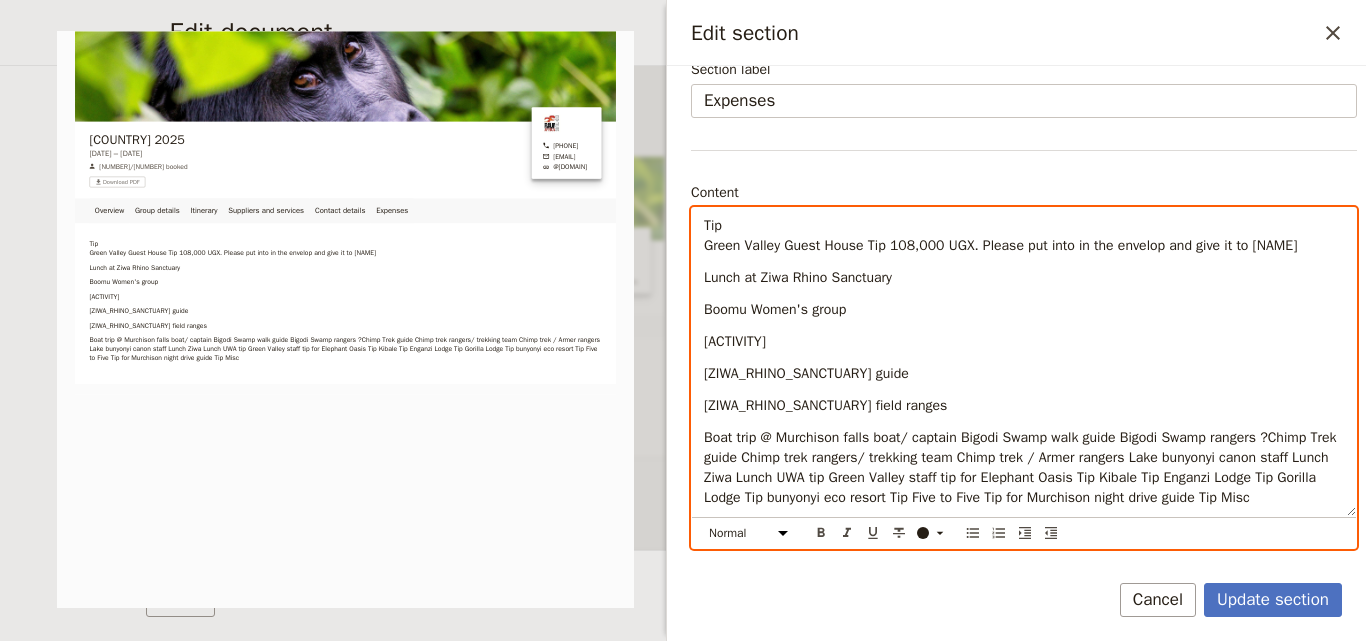 click on "Boat trip @ Murchison falls boat/ captain Bigodi Swamp walk guide Bigodi Swamp rangers ?Chimp Trek guide Chimp trek rangers/ trekking team Chimp trek / Armer rangers Lake bunyonyi canon staff Lunch Ziwa Lunch UWA tip Green Valley staff tip for Elephant Oasis Tip Kibale Tip Enganzi Lodge Tip Gorilla Lodge Tip bunyonyi eco resort Tip Five to Five Tip for Murchison night drive guide Tip Misc" at bounding box center (1022, 467) 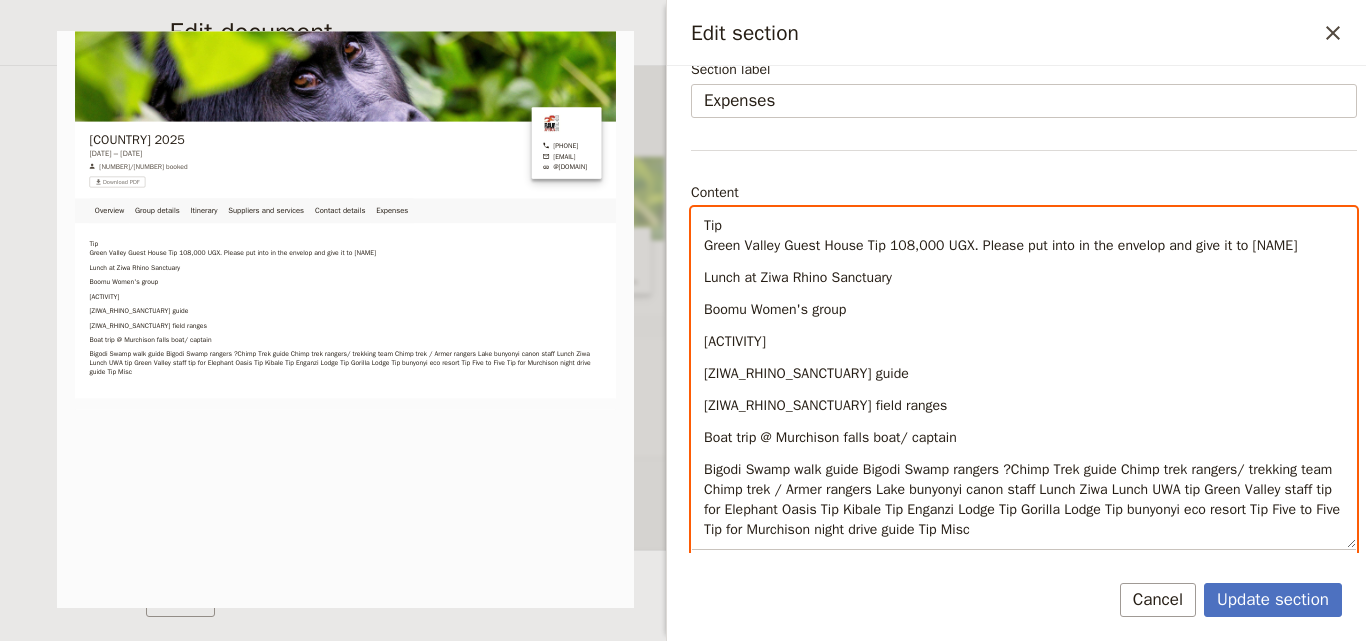 click on "Bigodi Swamp walk guide Bigodi Swamp rangers ?Chimp Trek guide Chimp trek rangers/ trekking team Chimp trek / Armer rangers Lake bunyonyi canon staff Lunch Ziwa Lunch UWA tip Green Valley staff tip for Elephant Oasis Tip Kibale Tip Enganzi Lodge Tip Gorilla Lodge Tip bunyonyi eco resort Tip Five to Five Tip for Murchison night drive guide Tip Misc" at bounding box center [1024, 499] 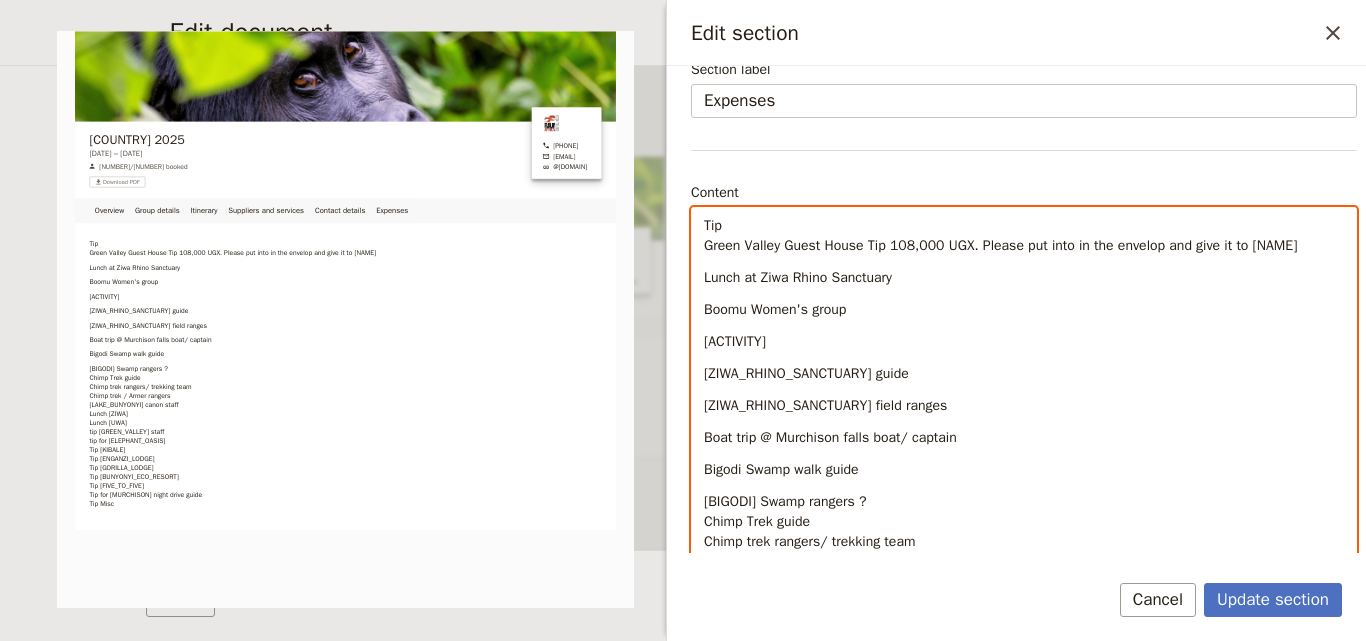 click on "[BIGODI] Swamp rangers ?
Chimp Trek guide
Chimp trek rangers/ trekking team
Chimp trek / Armer rangers
[LAKE_BUNYONYI] canon staff
Lunch [ZIWA]
Lunch [UWA]
tip [GREEN_VALLEY] staff
tip for [ELEPHANT_OASIS]
Tip [KIBALE]
Tip [ENGANZI_LODGE]
Tip [GORILLA_LODGE]
Tip [BUNYONYI_ECO_RESORT]
Tip [FIVE_TO_FIVE]
Tip for [MURCHISON] night drive guide
Tip Misc" at bounding box center (820, 651) 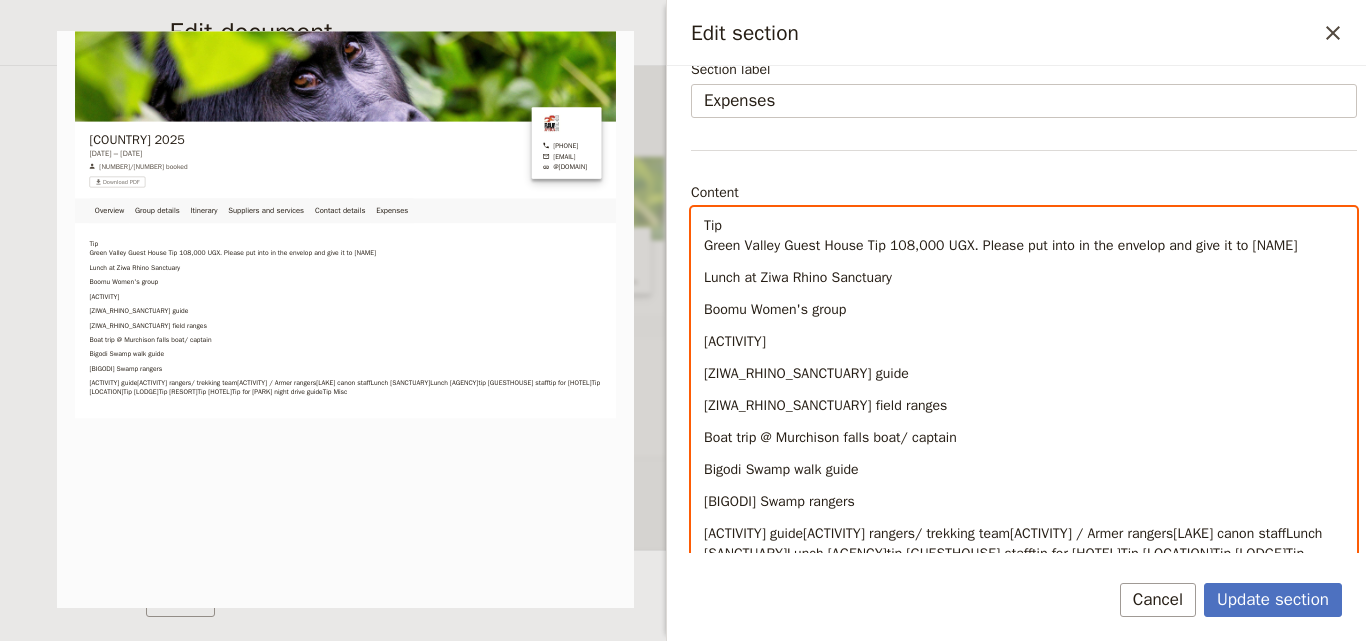 click on "[ACTIVITY] guide[ACTIVITY] rangers/ trekking team[ACTIVITY] / Armer rangers[LAKE] canon staffLunch [SANCTUARY]Lunch [AGENCY]tip [GUESTHOUSE] stafftip for [HOTEL]Tip [LOCATION]Tip [LODGE]Tip [RESORT]Tip [HOTEL]Tip for [PARK] night drive guideTip Misc" at bounding box center [1015, 553] 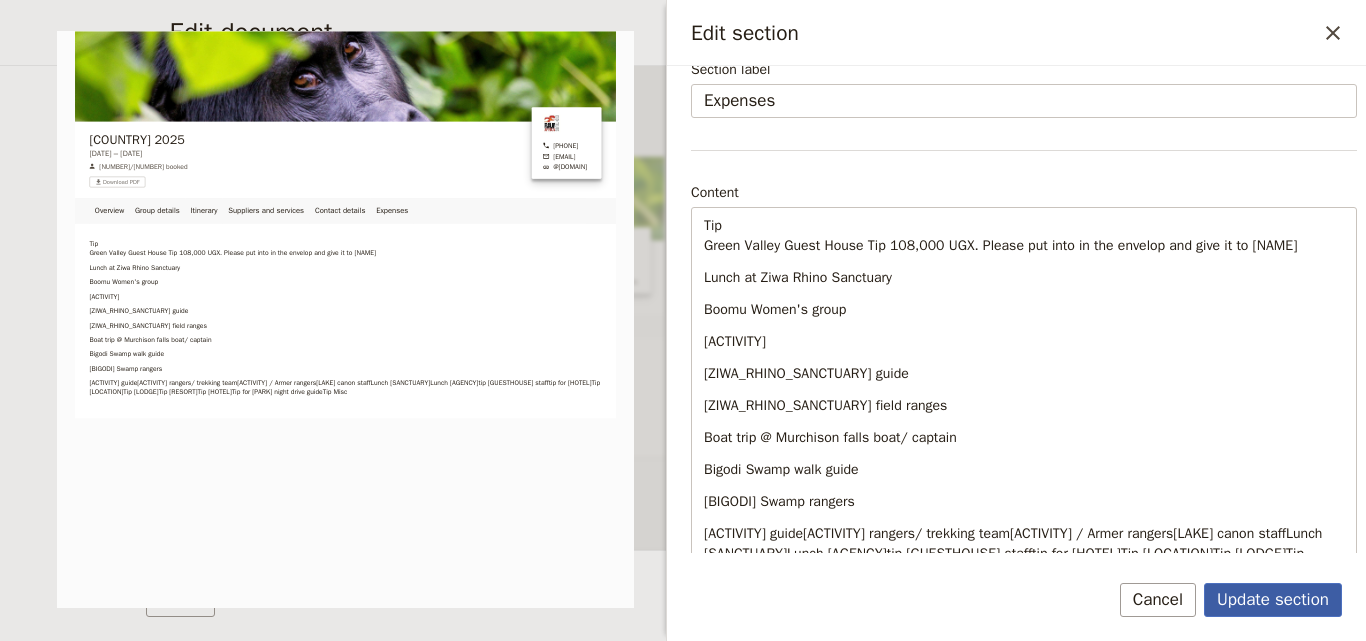 click on "Update section" at bounding box center (1273, 600) 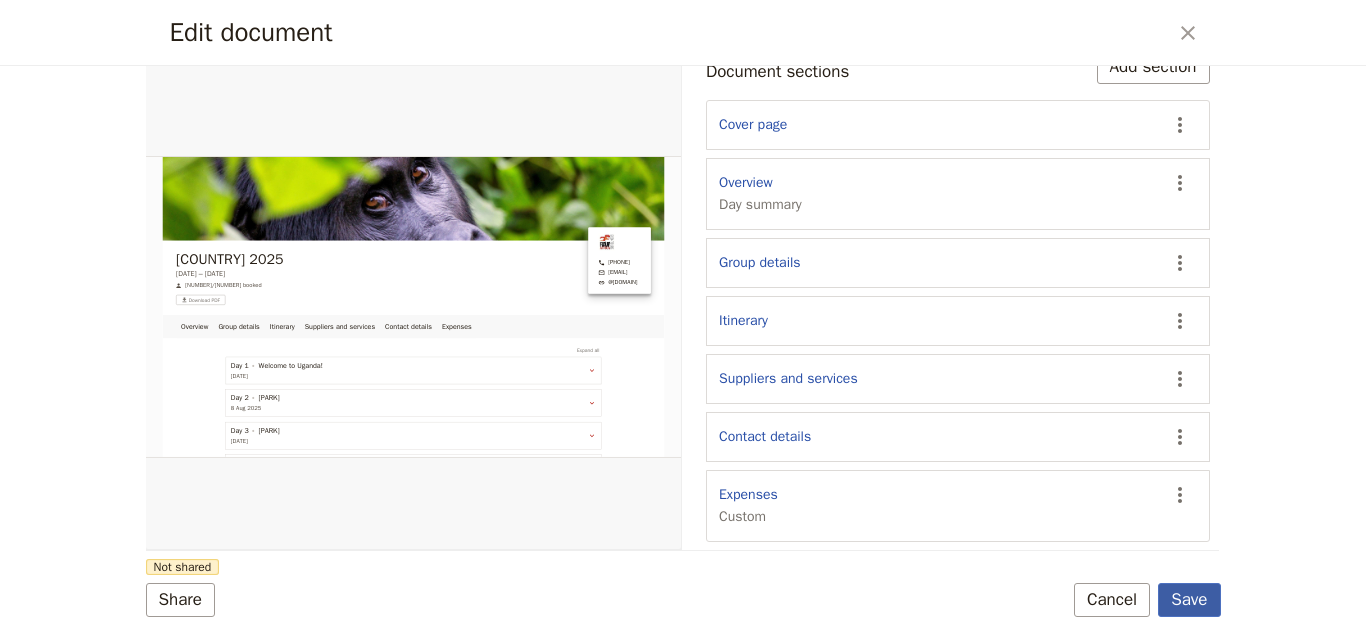 click on "Save" at bounding box center [1189, 600] 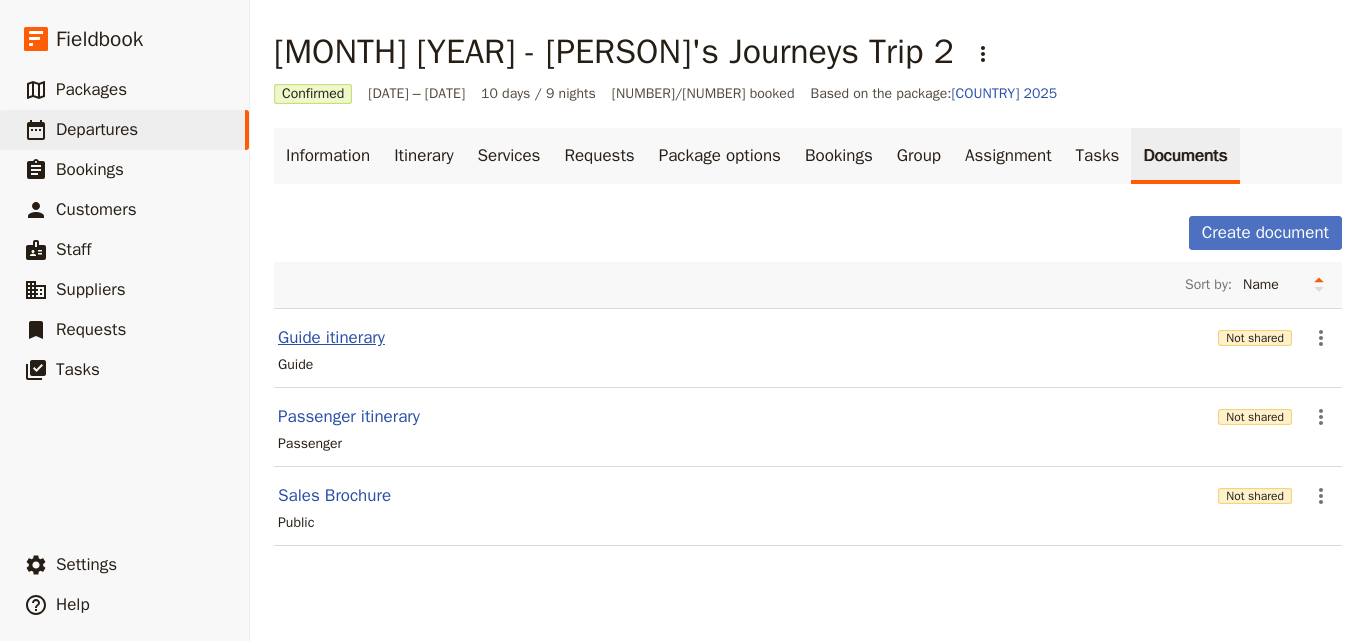 click on "Guide itinerary" at bounding box center (331, 338) 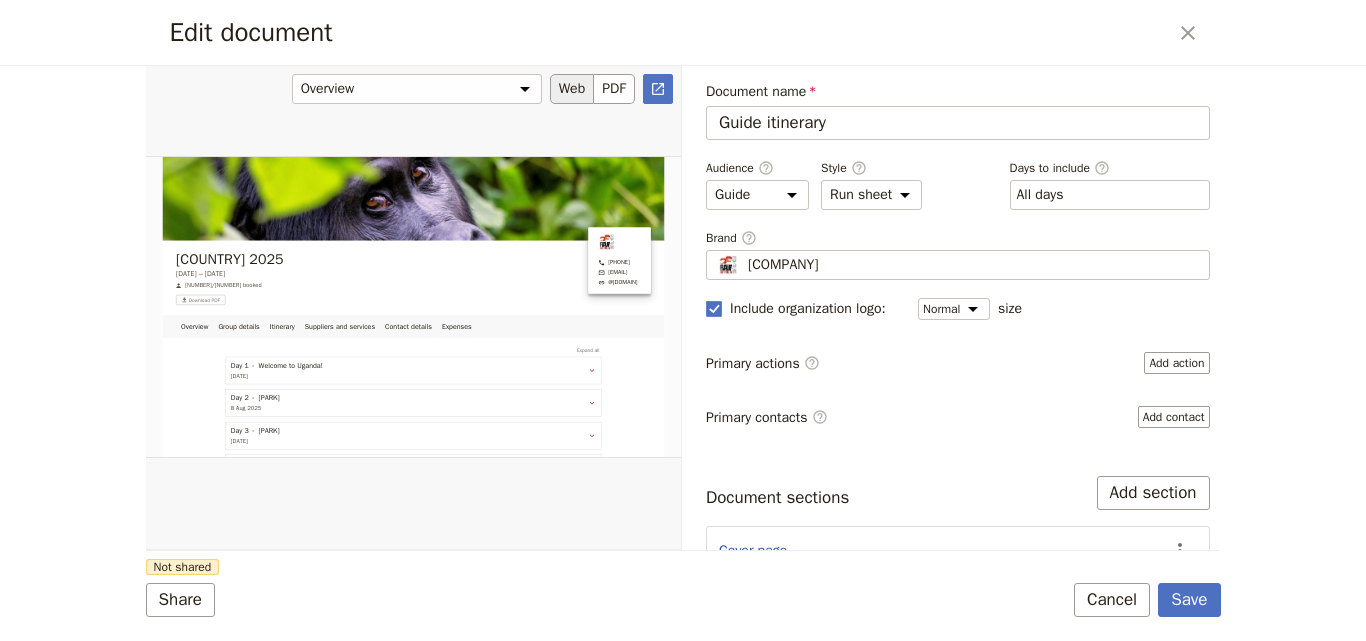 scroll, scrollTop: 0, scrollLeft: 0, axis: both 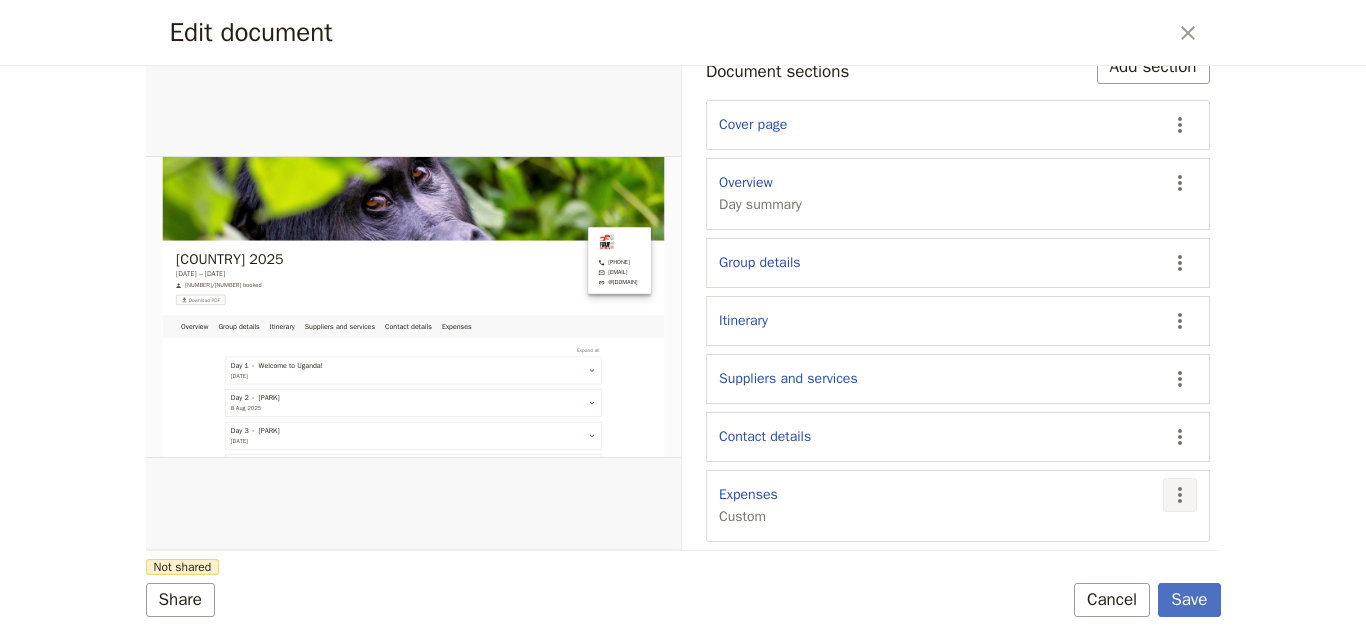 click 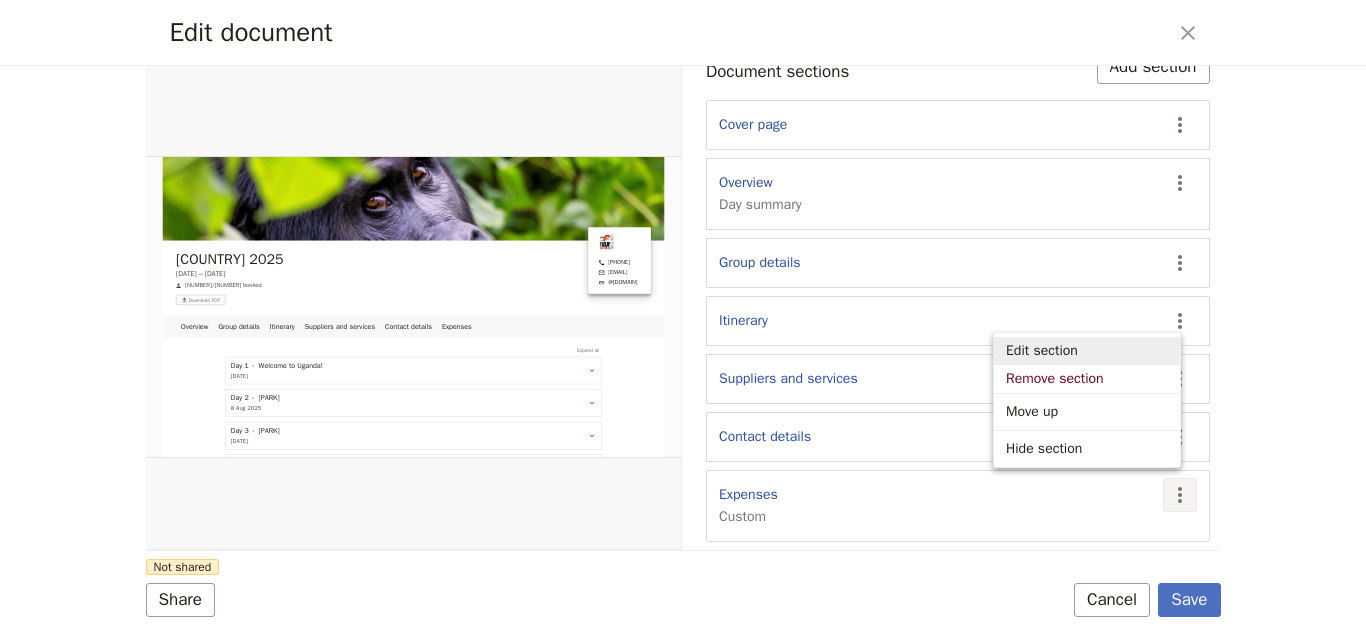click on "Edit section" at bounding box center (1042, 351) 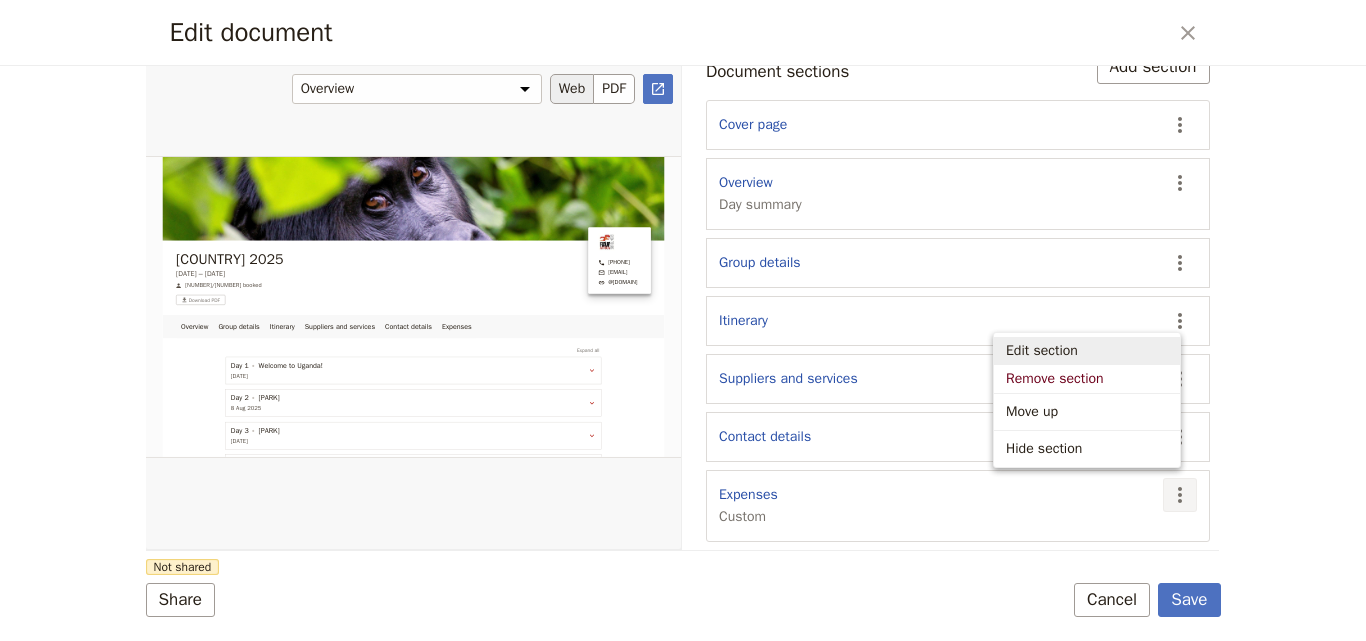 select on "CUSTOM" 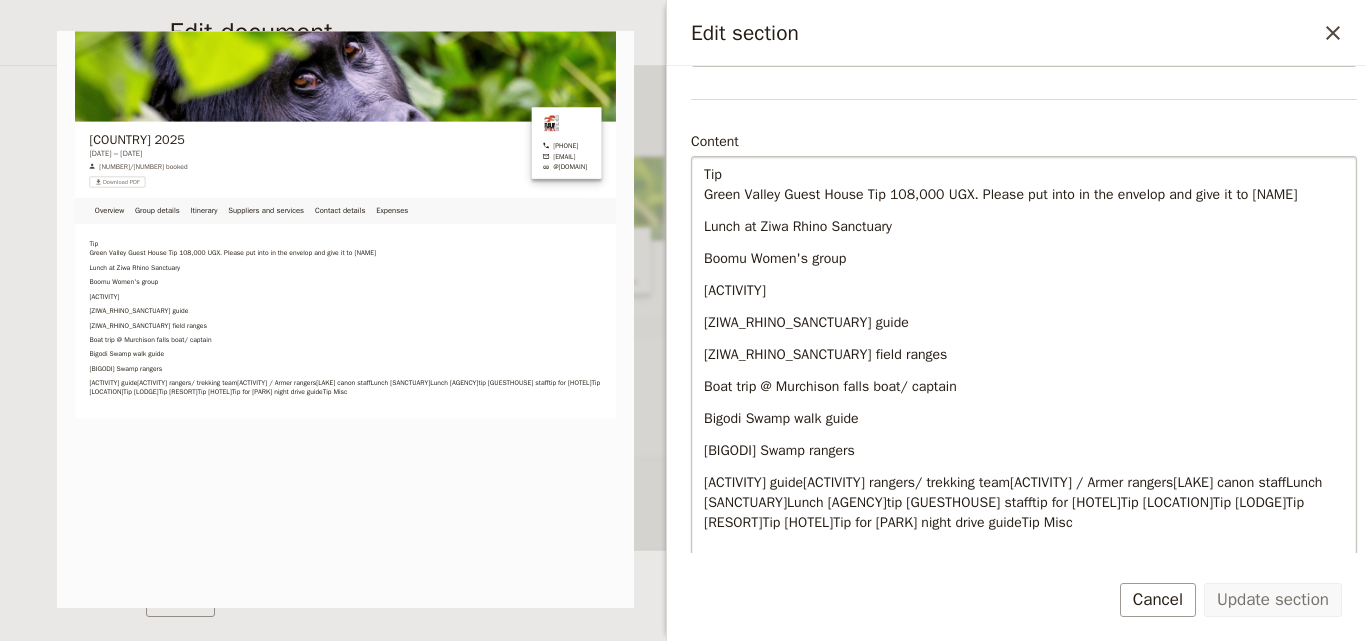 scroll, scrollTop: 200, scrollLeft: 0, axis: vertical 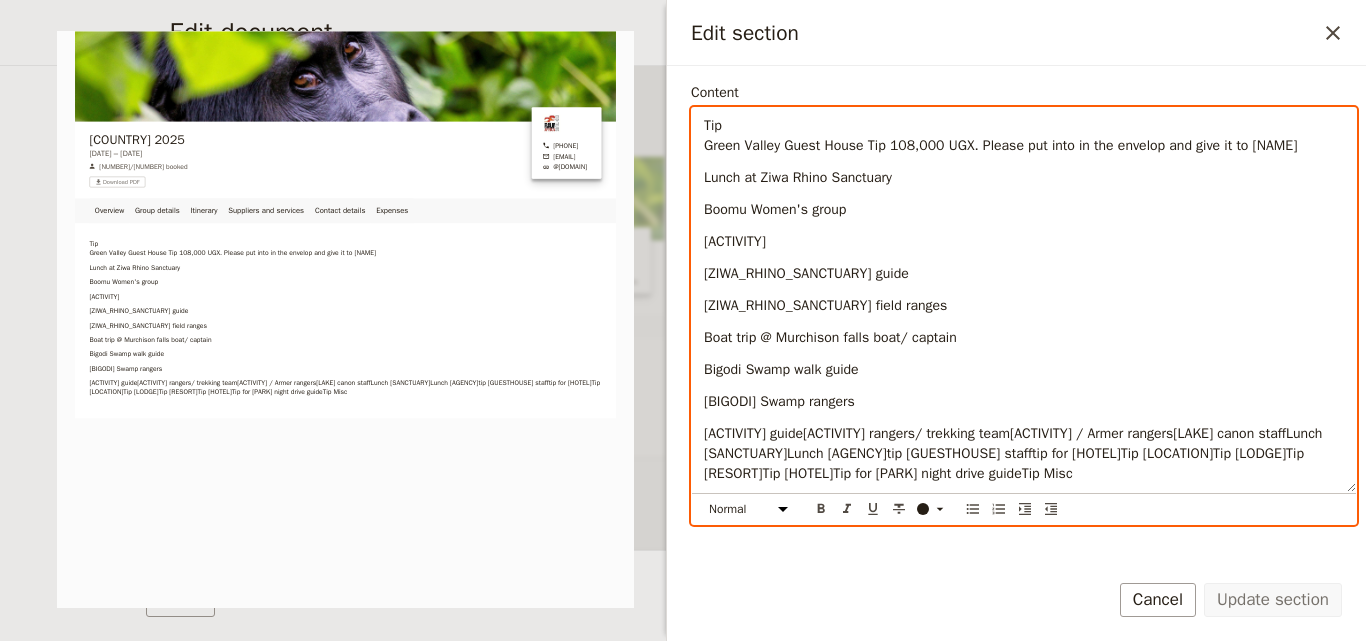 click on "[ACTIVITY] guide[ACTIVITY] rangers/ trekking team[ACTIVITY] / Armer rangers[LAKE] canon staffLunch [SANCTUARY]Lunch [AGENCY]tip [GUESTHOUSE] stafftip for [HOTEL]Tip [LOCATION]Tip [LODGE]Tip [RESORT]Tip [HOTEL]Tip for [PARK] night drive guideTip Misc" at bounding box center (1015, 453) 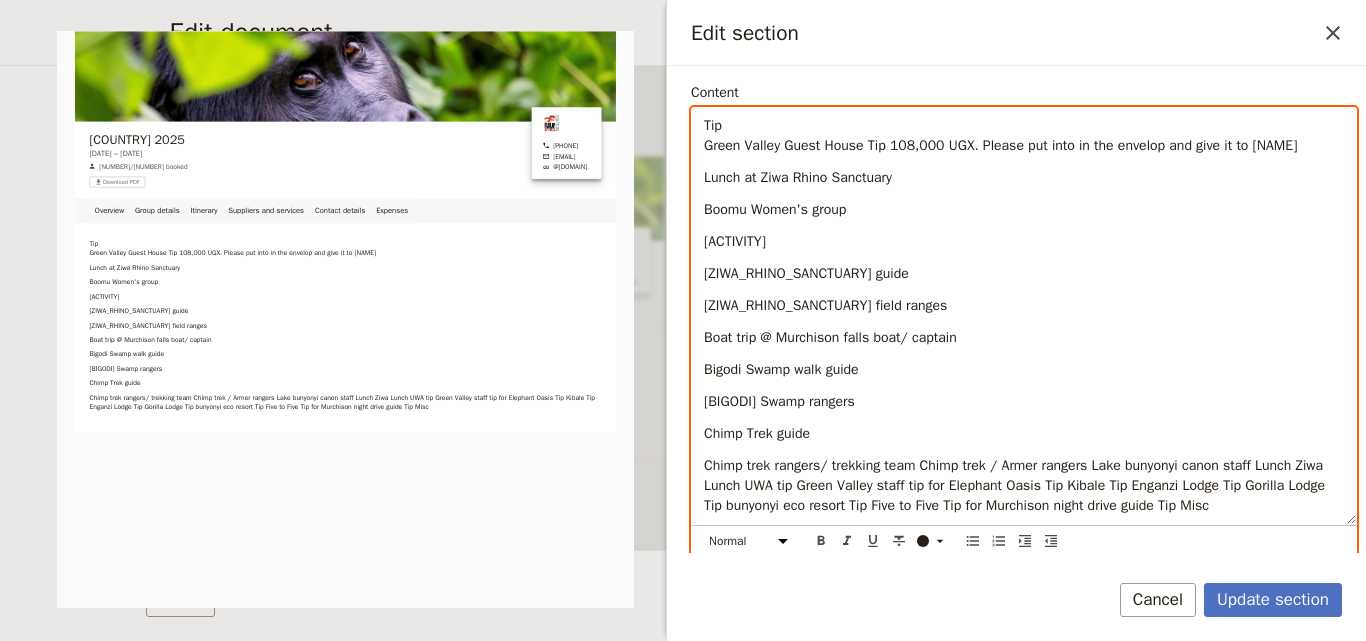 click on "Chimp trek rangers/ trekking team Chimp trek / Armer rangers Lake bunyonyi canon staff Lunch Ziwa Lunch UWA tip Green Valley staff tip for Elephant Oasis Tip Kibale Tip Enganzi Lodge Tip Gorilla Lodge Tip bunyonyi eco resort Tip Five to Five Tip for Murchison night drive guide Tip Misc" at bounding box center [1016, 485] 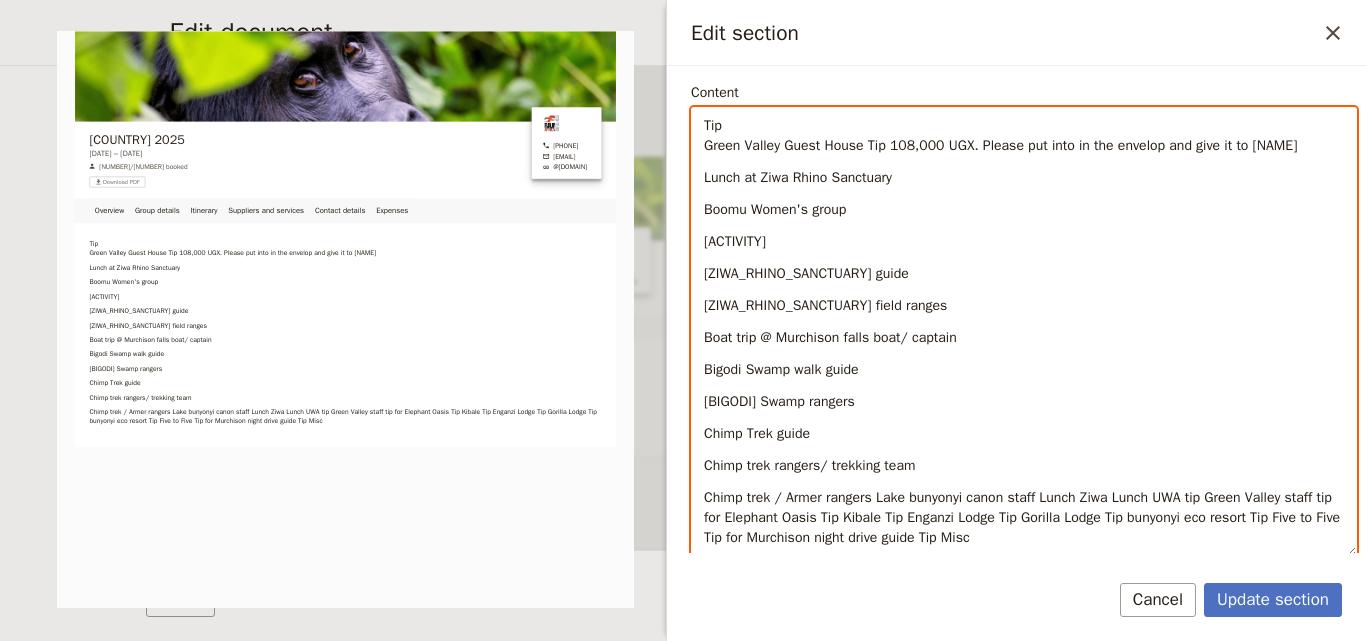 scroll, scrollTop: 300, scrollLeft: 0, axis: vertical 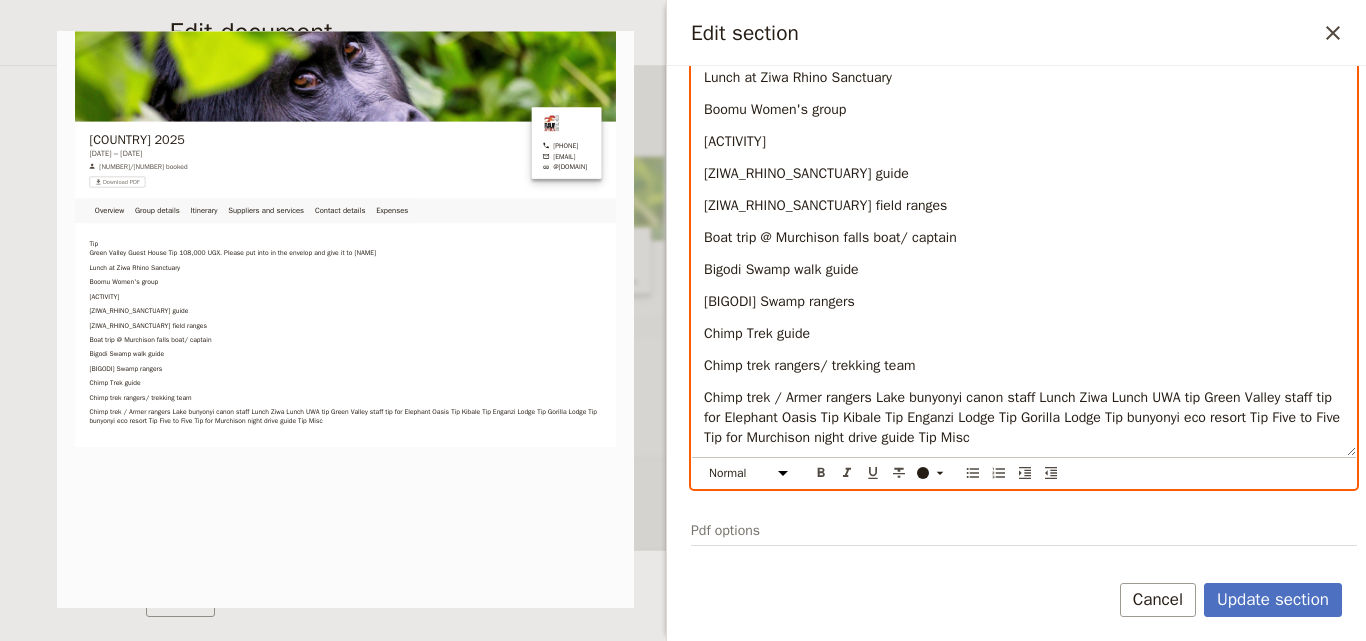click on "Chimp trek / Armer rangers Lake bunyonyi canon staff Lunch Ziwa Lunch UWA tip Green Valley staff tip for Elephant Oasis Tip Kibale Tip Enganzi Lodge Tip Gorilla Lodge Tip bunyonyi eco resort Tip Five to Five Tip for Murchison night drive guide Tip Misc" at bounding box center (1024, 417) 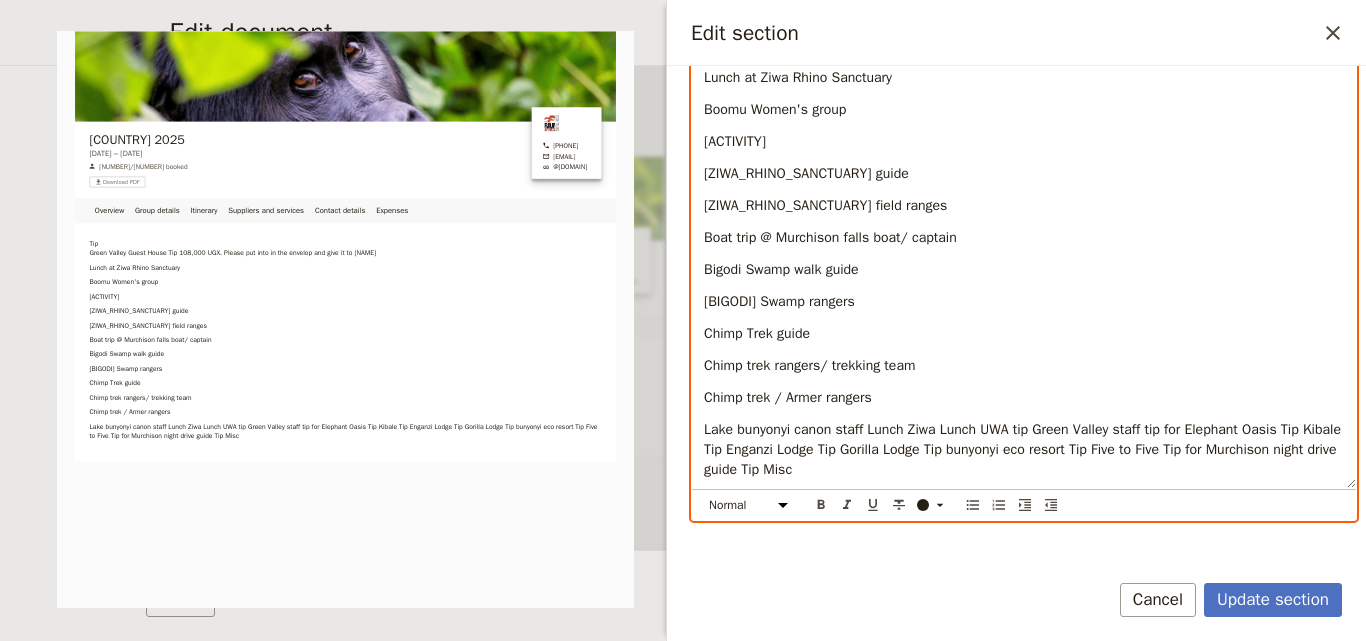 click on "Lake bunyonyi canon staff Lunch Ziwa Lunch UWA tip Green Valley staff tip for Elephant Oasis Tip Kibale Tip Enganzi Lodge Tip Gorilla Lodge Tip bunyonyi eco resort Tip Five to Five Tip for Murchison night drive guide Tip Misc" at bounding box center [1024, 449] 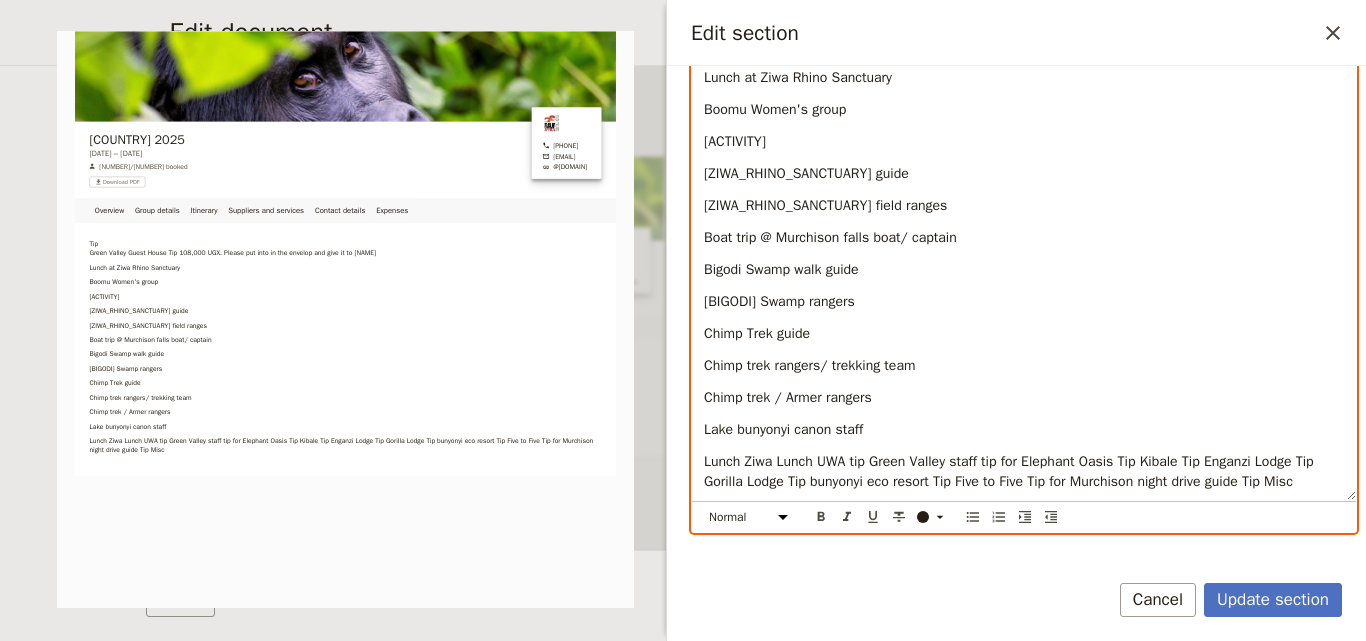 click on "Lunch Ziwa Lunch UWA tip Green Valley staff tip for Elephant Oasis Tip Kibale Tip Enganzi Lodge Tip Gorilla Lodge Tip bunyonyi eco resort Tip Five to Five Tip for Murchison night drive guide Tip Misc" at bounding box center (1011, 471) 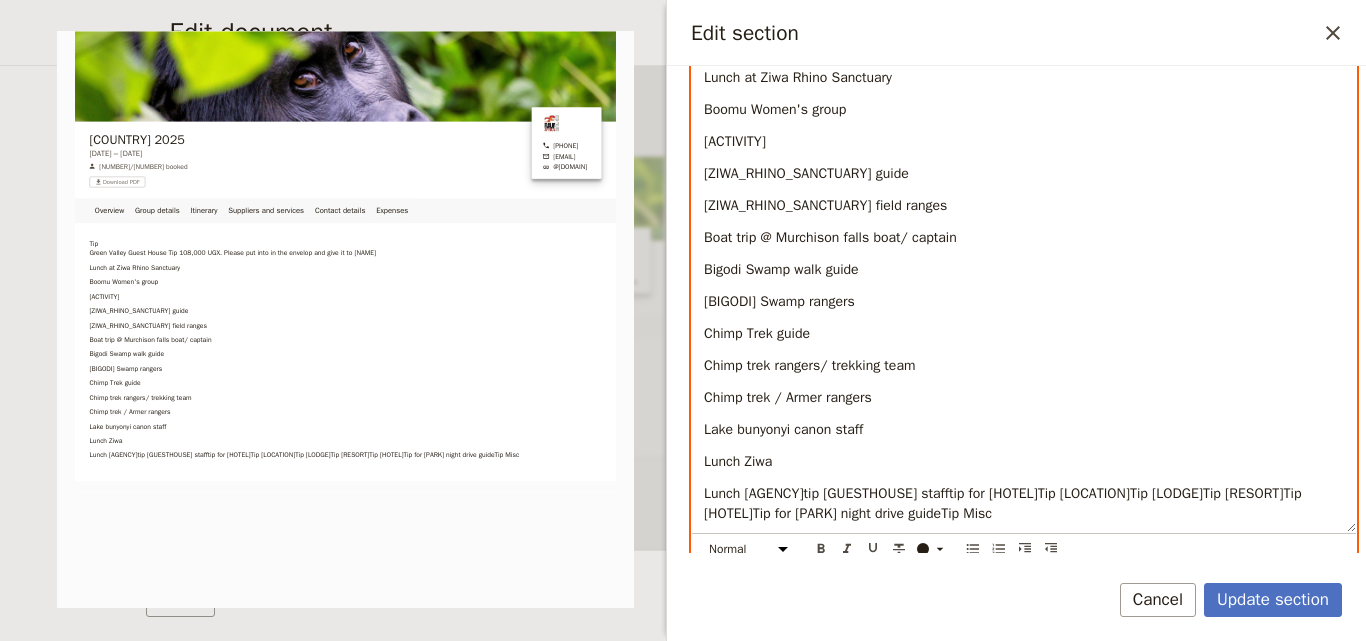 click on "Lunch [AGENCY]tip [GUESTHOUSE] stafftip for [HOTEL]Tip [LOCATION]Tip [LODGE]Tip [RESORT]Tip [HOTEL]Tip for [PARK] night drive guideTip Misc" at bounding box center [1005, 503] 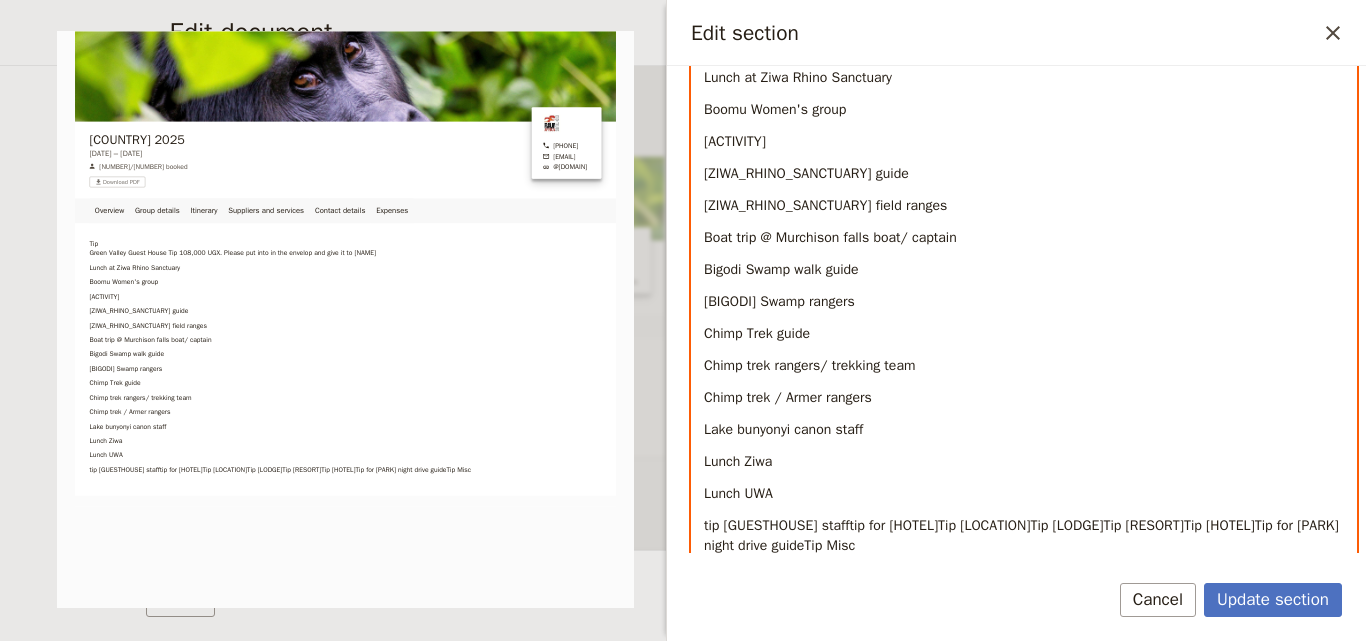scroll, scrollTop: 471, scrollLeft: 0, axis: vertical 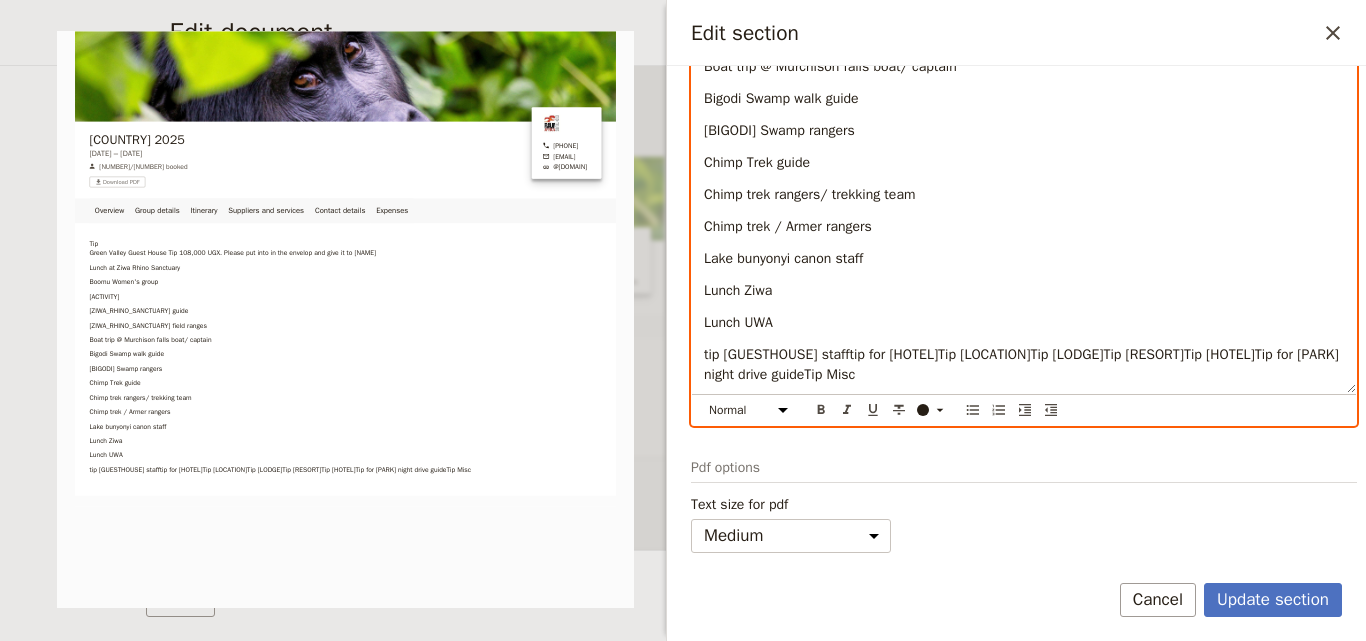 click on "tip [GUESTHOUSE] stafftip for [HOTEL]Tip [LOCATION]Tip [LODGE]Tip [RESORT]Tip [HOTEL]Tip for [PARK] night drive guideTip Misc" at bounding box center (1023, 364) 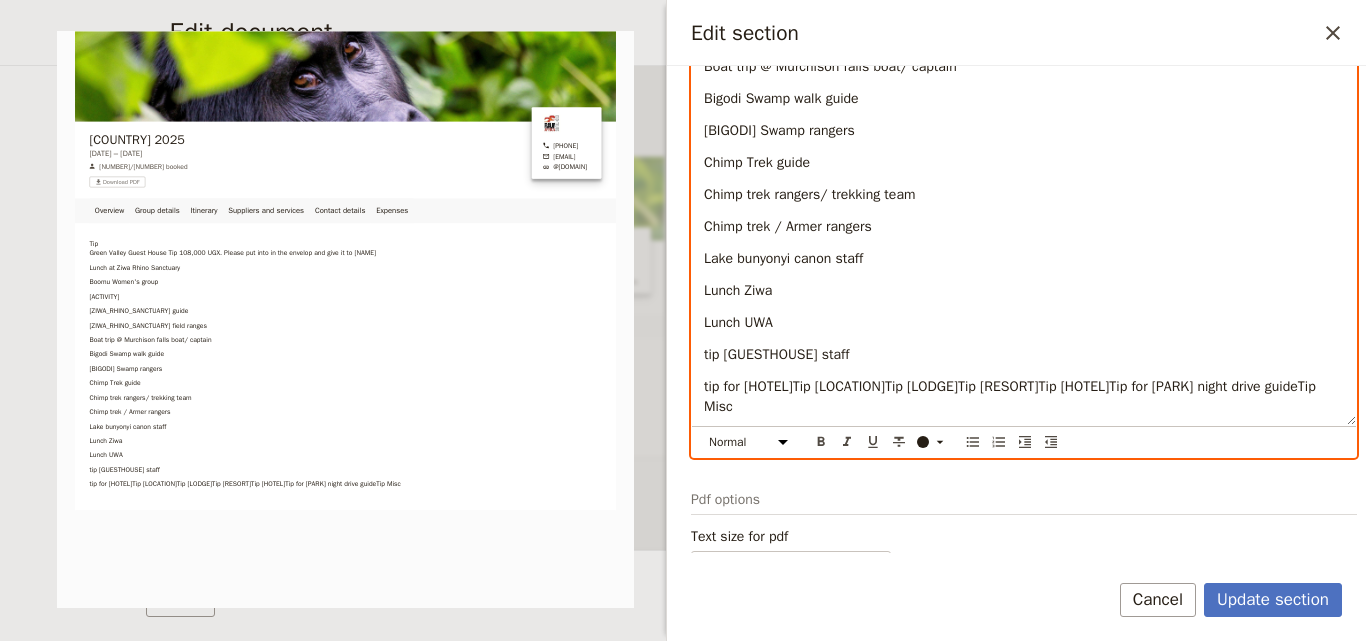 click on "tip for [HOTEL]Tip [LOCATION]Tip [LODGE]Tip [RESORT]Tip [HOTEL]Tip for [PARK] night drive guideTip Misc" at bounding box center [1012, 396] 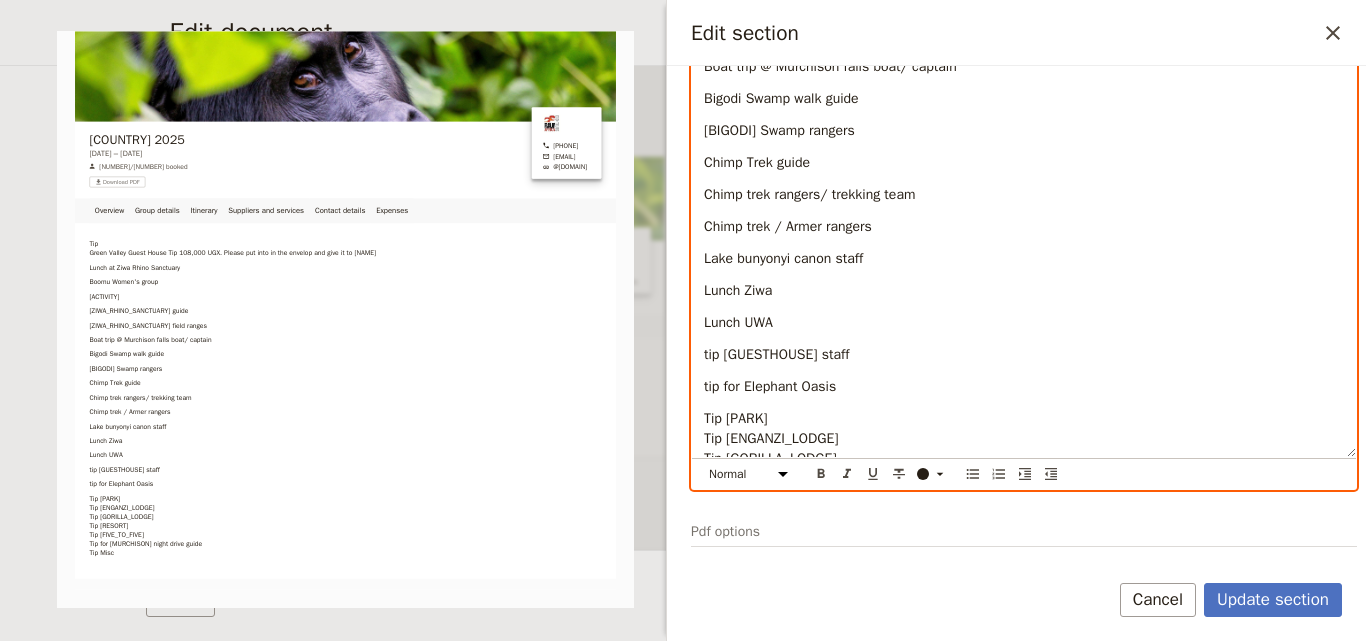 scroll, scrollTop: 0, scrollLeft: 0, axis: both 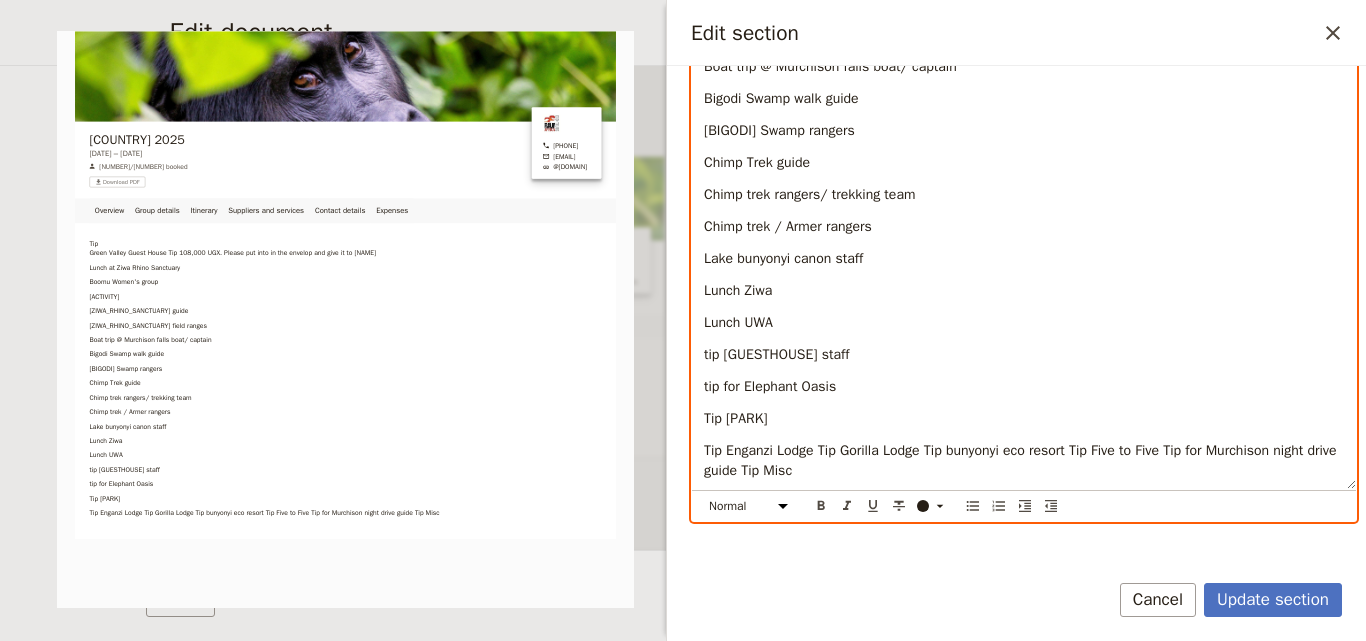 click on "Tip Enganzi Lodge Tip Gorilla Lodge Tip bunyonyi eco resort Tip Five to Five Tip for Murchison night drive guide Tip Misc" at bounding box center (1022, 460) 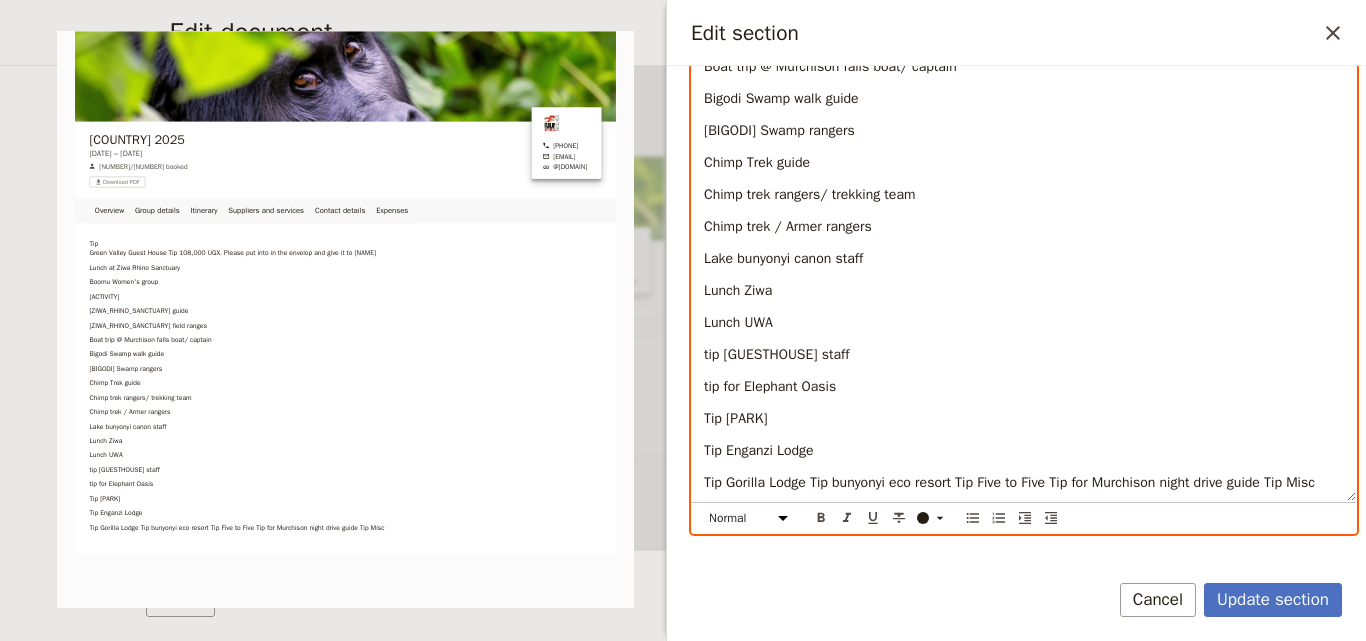 scroll, scrollTop: 0, scrollLeft: 0, axis: both 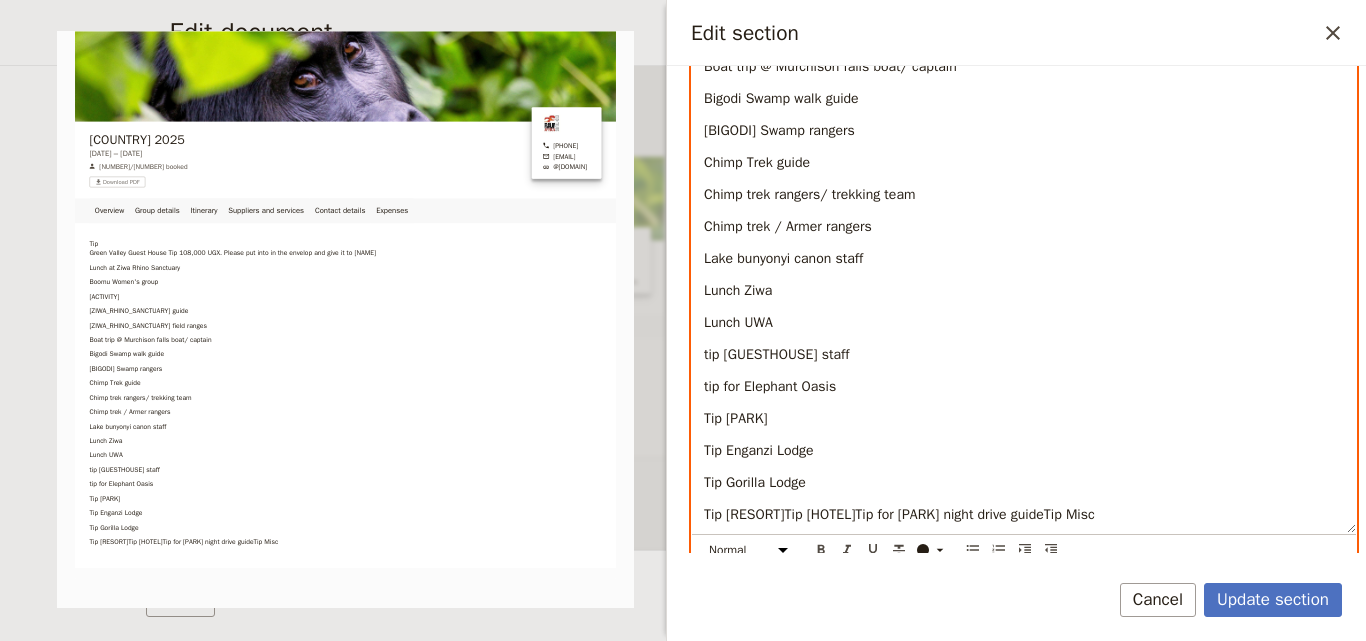 click on "Tip [RESORT]Tip [HOTEL]Tip for [PARK] night drive guideTip Misc" at bounding box center (899, 514) 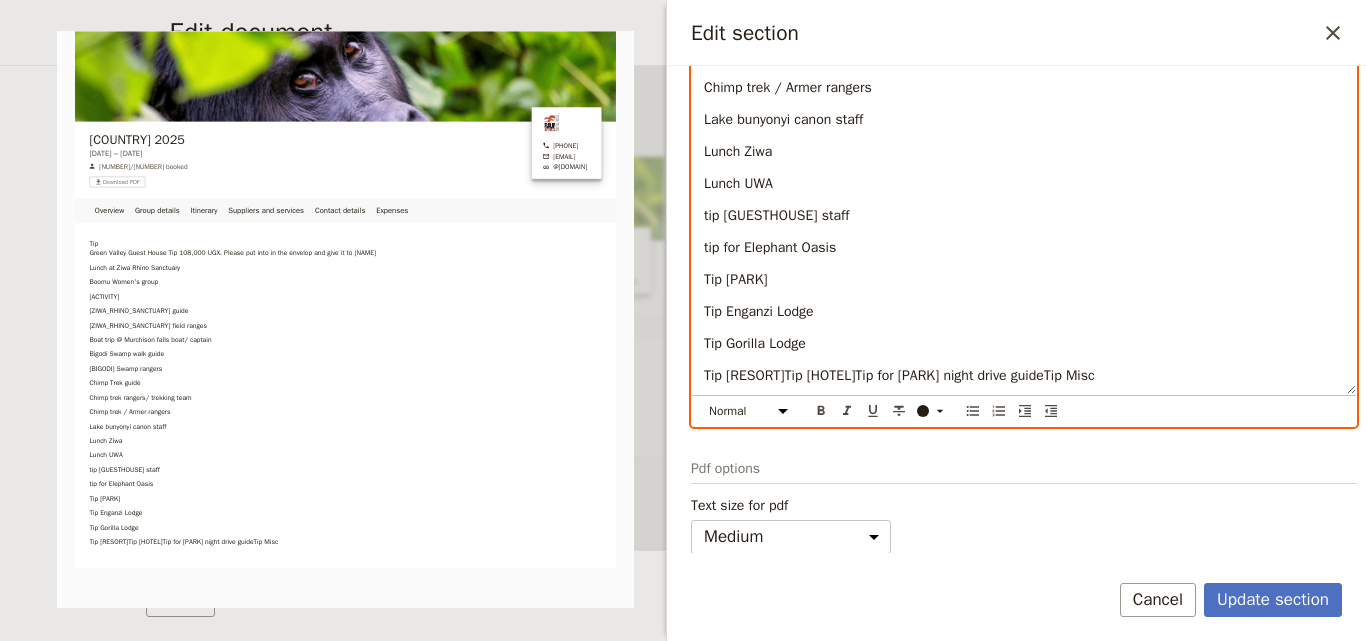 scroll, scrollTop: 611, scrollLeft: 0, axis: vertical 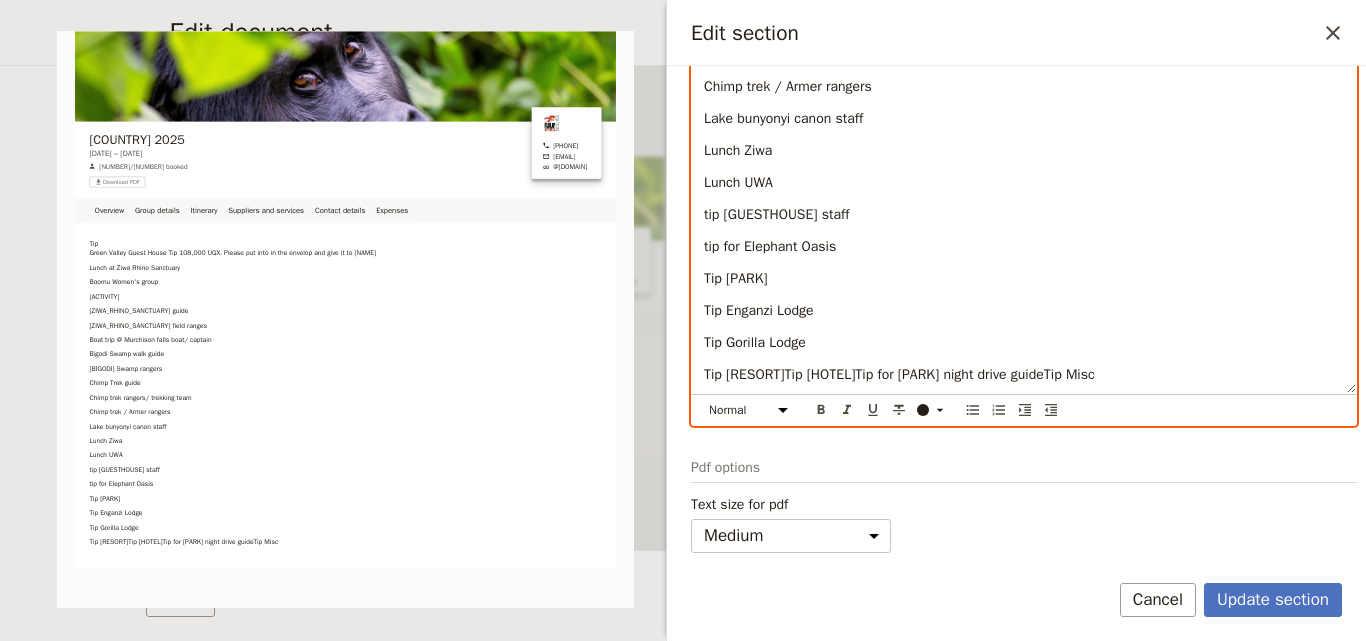 click on "Tip [RESORT]Tip [HOTEL]Tip for [PARK] night drive guideTip Misc" at bounding box center [899, 374] 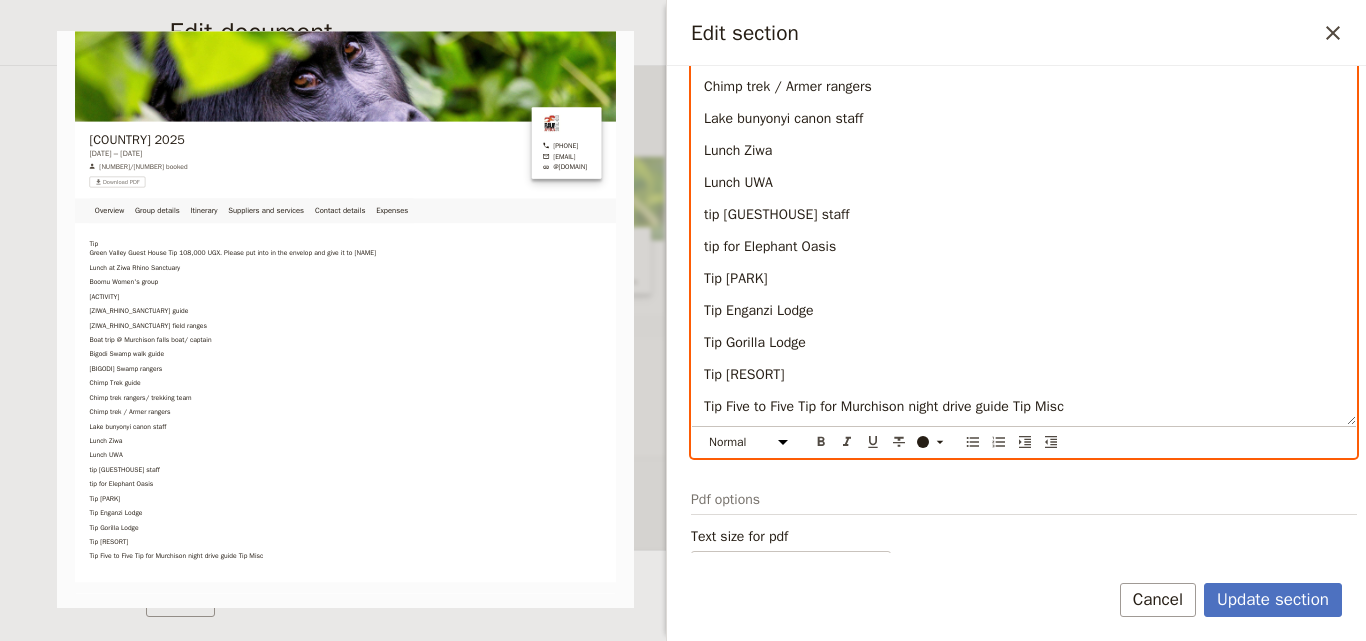 click on "Tip Five to Five Tip for Murchison night drive guide Tip Misc" at bounding box center (884, 406) 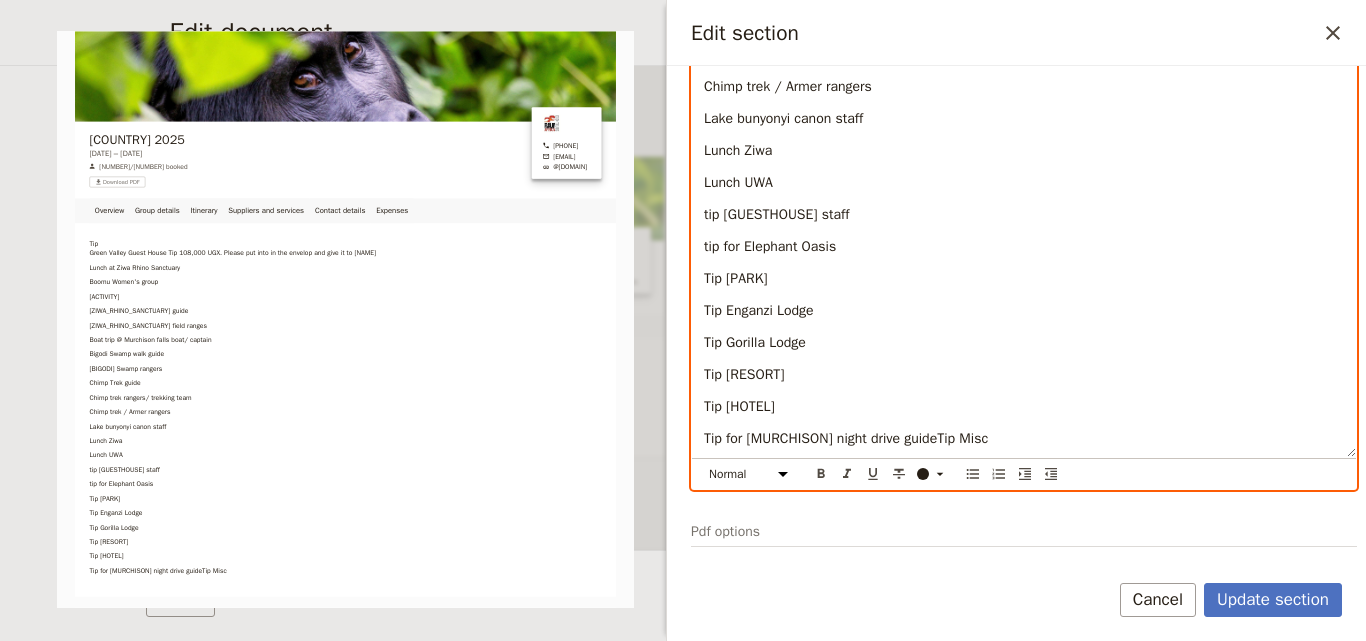 scroll, scrollTop: 0, scrollLeft: 0, axis: both 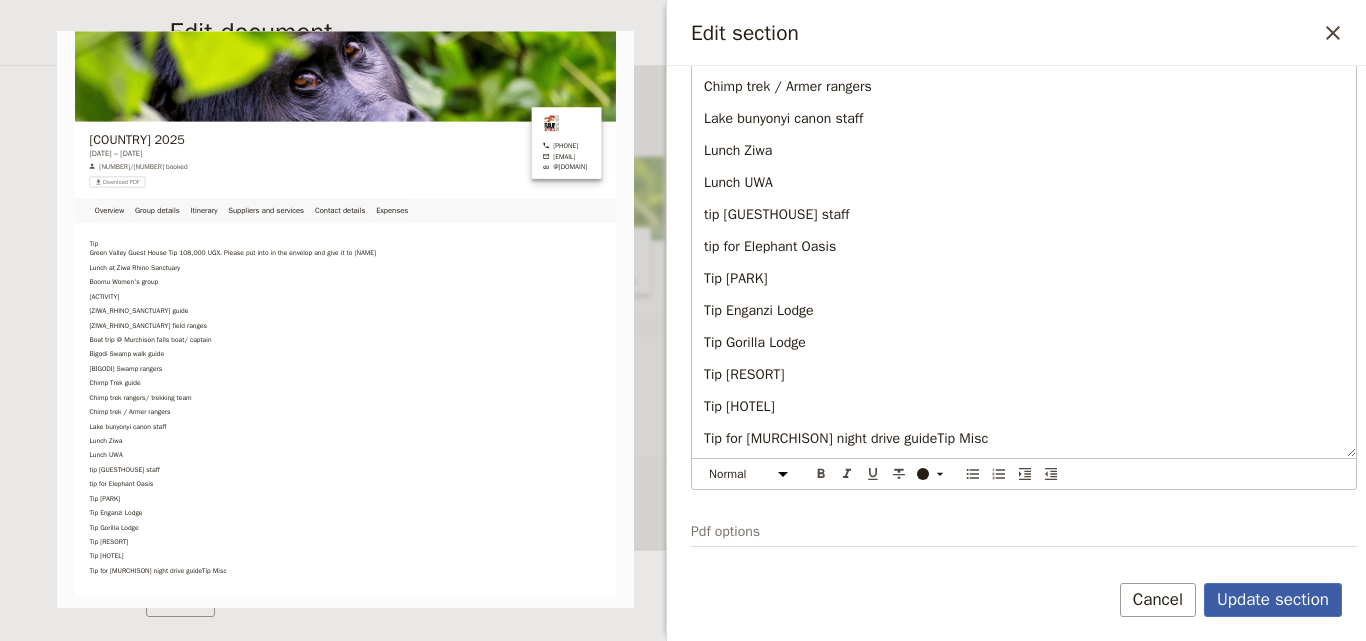 click on "Update section" at bounding box center (1273, 600) 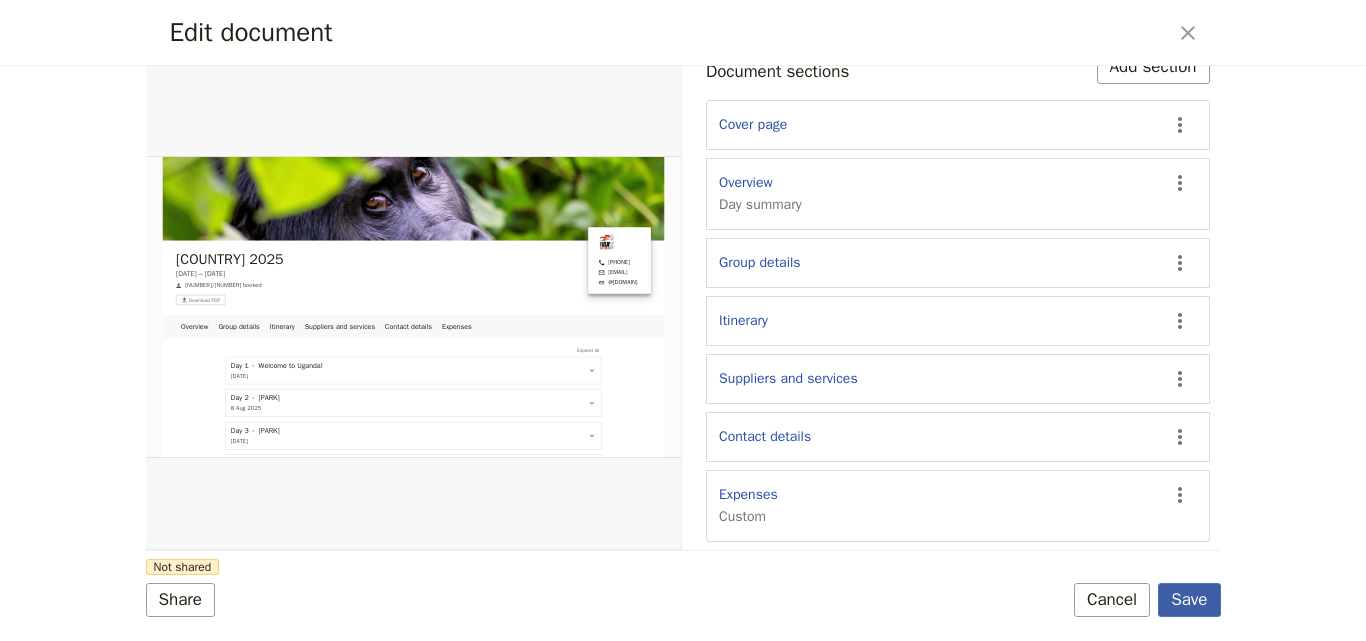 click on "Save" at bounding box center (1189, 600) 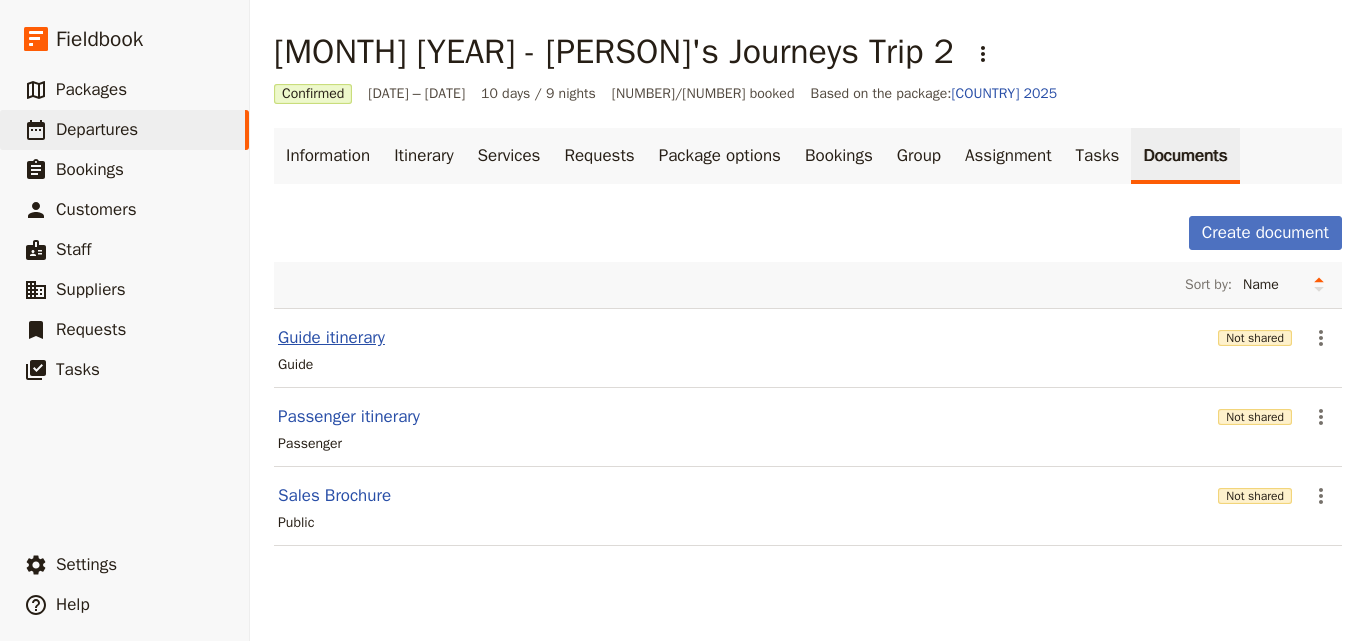 click on "Guide itinerary" at bounding box center [331, 338] 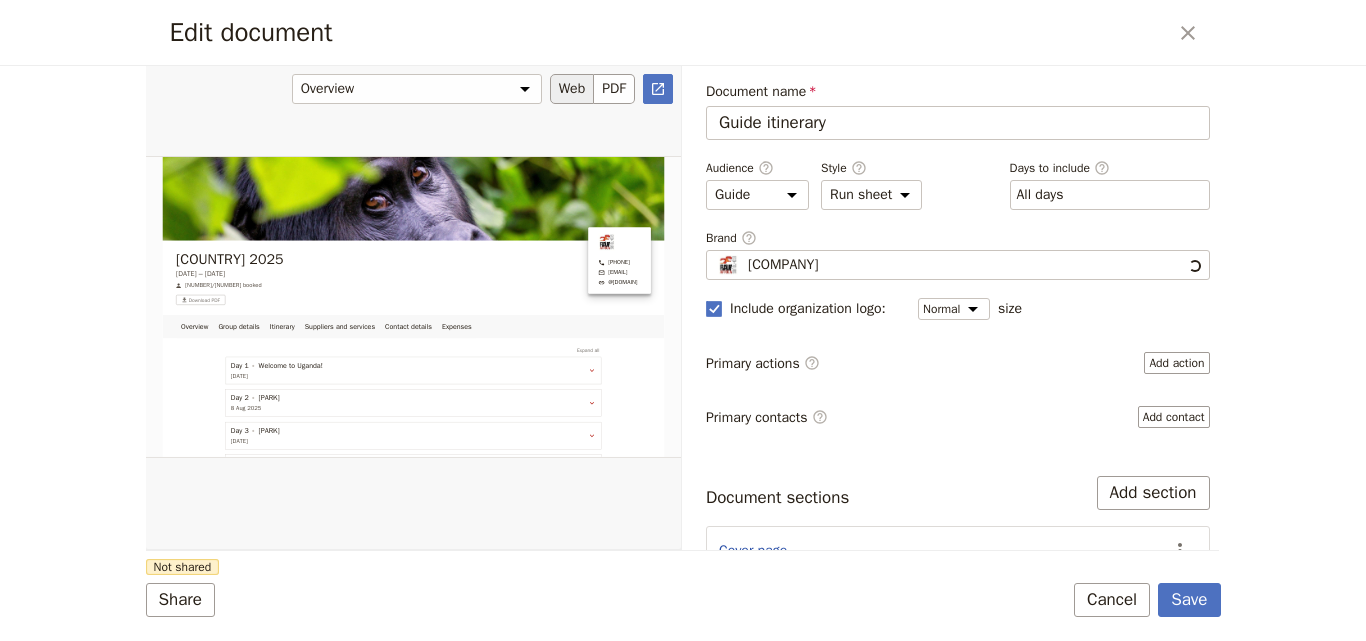 scroll, scrollTop: 0, scrollLeft: 0, axis: both 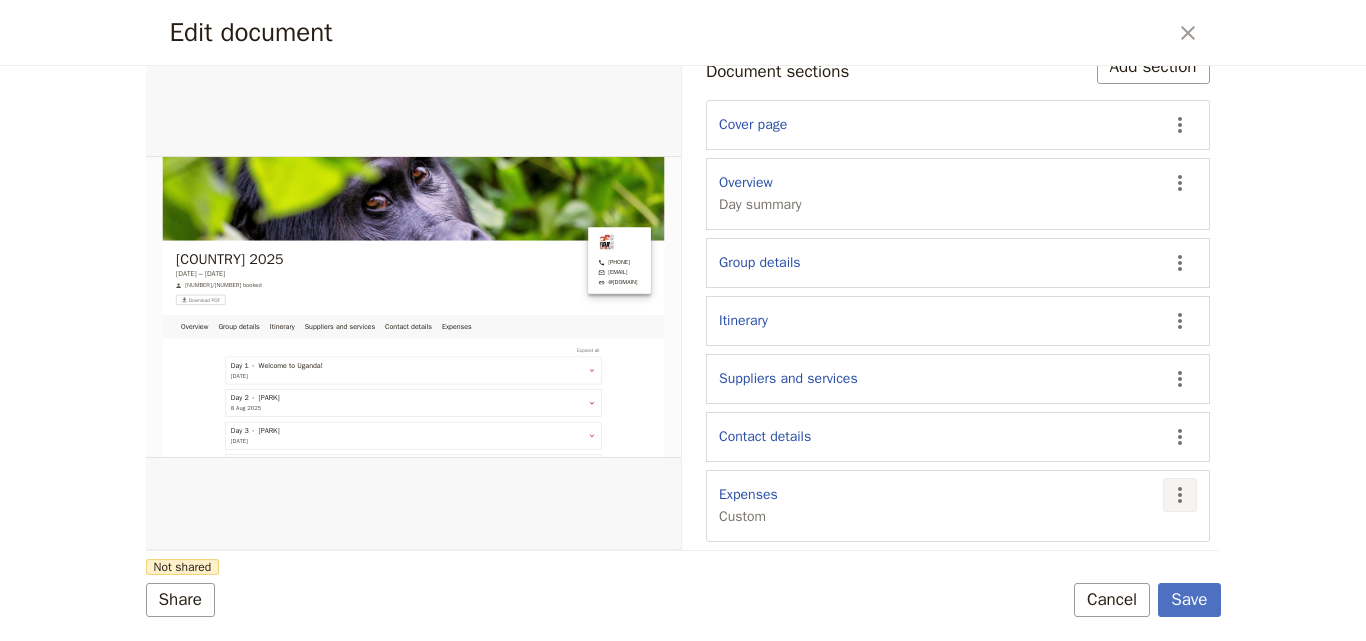 click 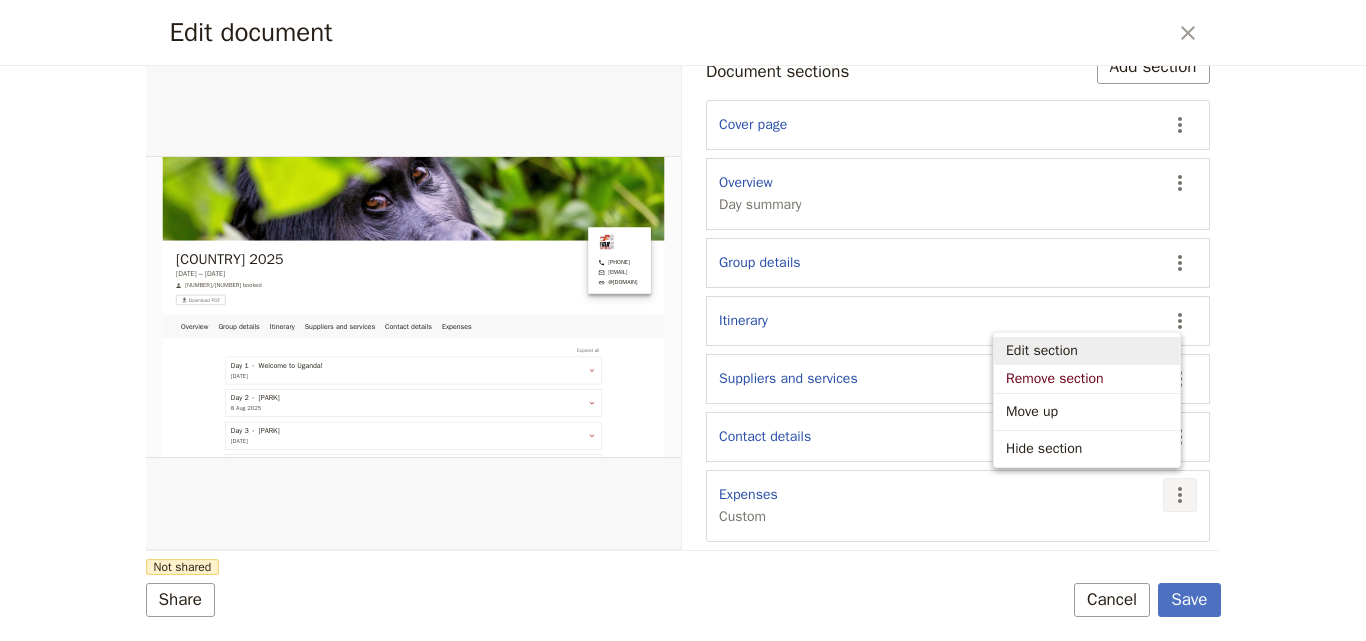 click on "Edit section" at bounding box center (1087, 351) 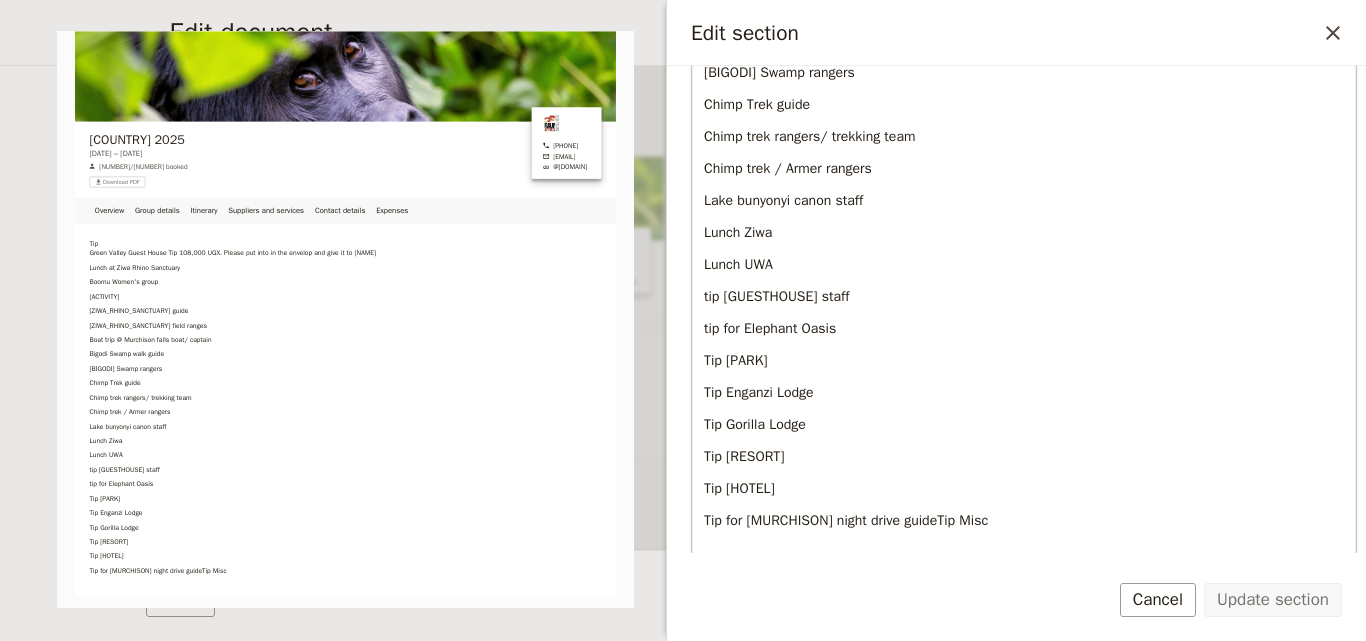 scroll, scrollTop: 675, scrollLeft: 0, axis: vertical 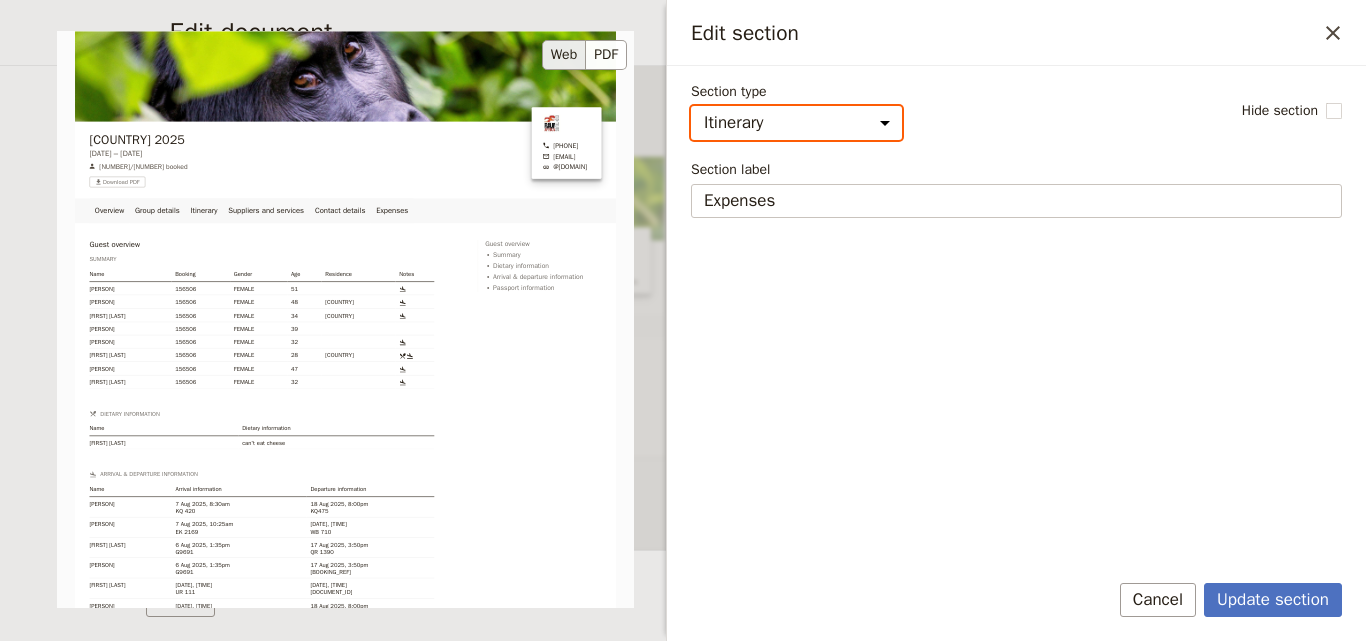 select on "DAY_SUMMARY" 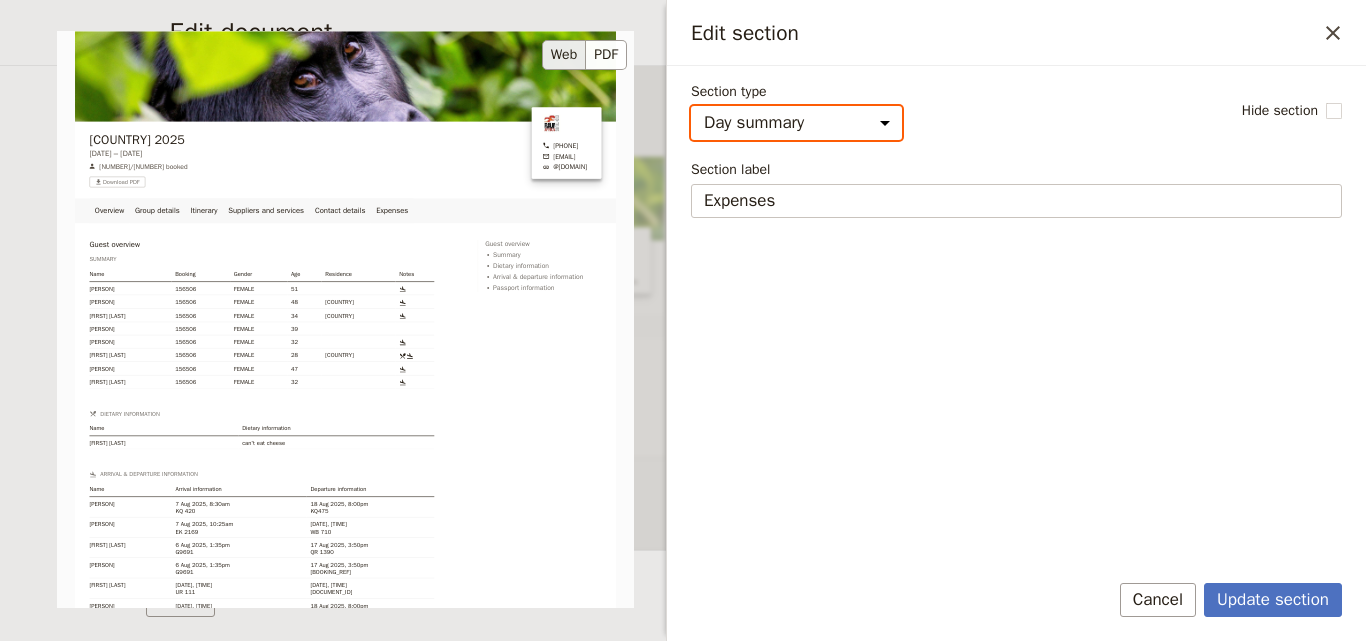 select on "default" 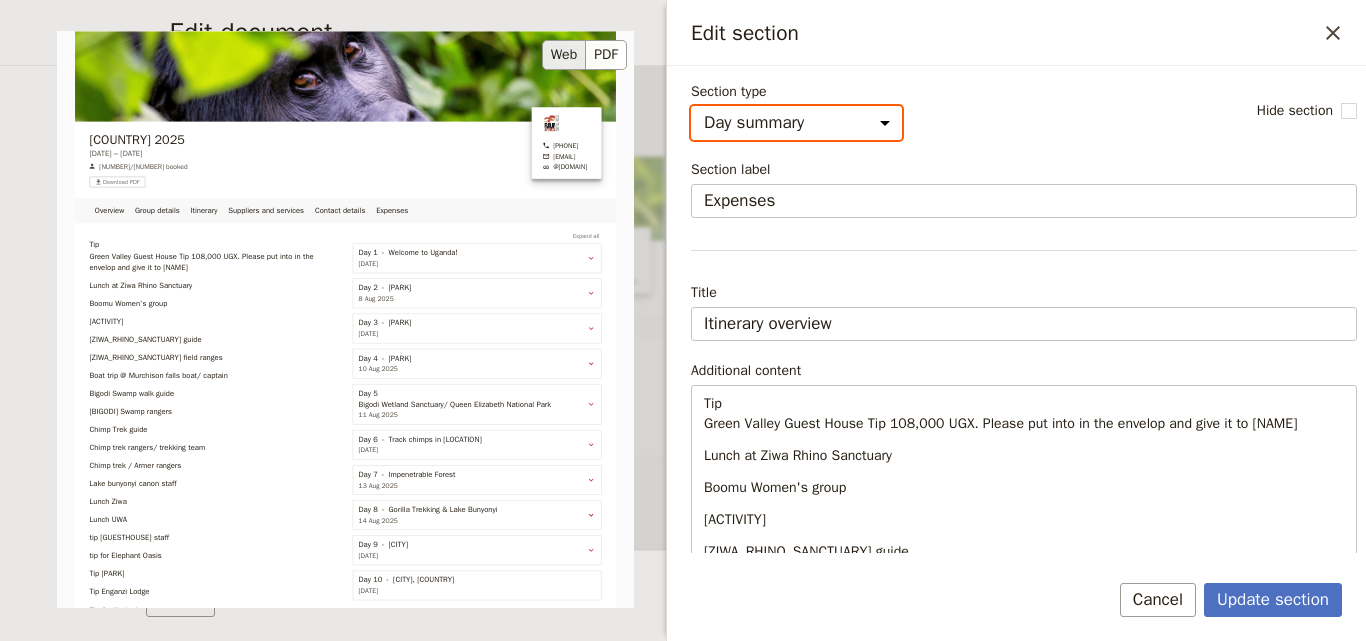 select on "COVER_PAGE" 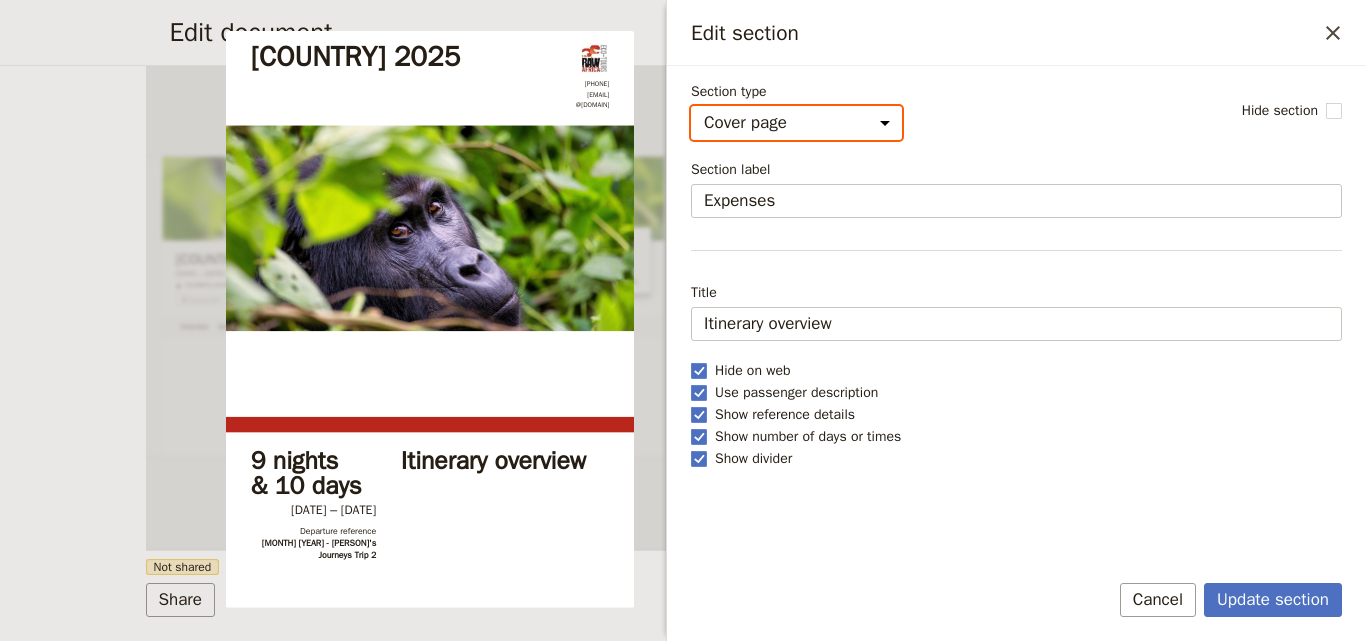 click on "Document name Guide itinerary Preview Audience ​ Public Passenger Guide Style ​ Brochure Run sheet Days to include ​ ​ All days 1, 2, 3, 4, 5, 6, 7, 8, 9, 10 Brand ​ RAW Africa Ecotours RAW Africa Ecotours Include organization logo : Small Normal Large size Primary actions ​ Add action Primary contacts ​ Add contact Document sections Add section Cover page ​ Overview Day summary ​ Group details ​ Itinerary ​ Suppliers and services ​ Contact details ​ Expenses  Custom ​ Share Not shared Save Cancel" at bounding box center [683, 320] 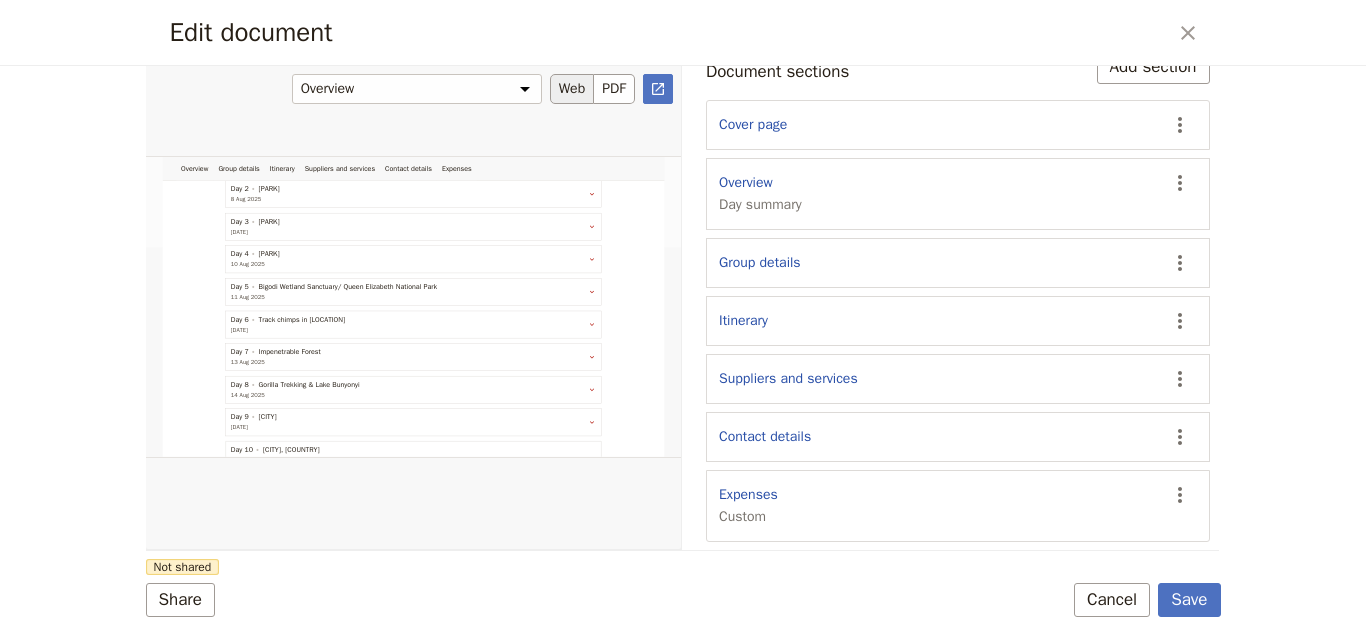 scroll, scrollTop: 601, scrollLeft: 0, axis: vertical 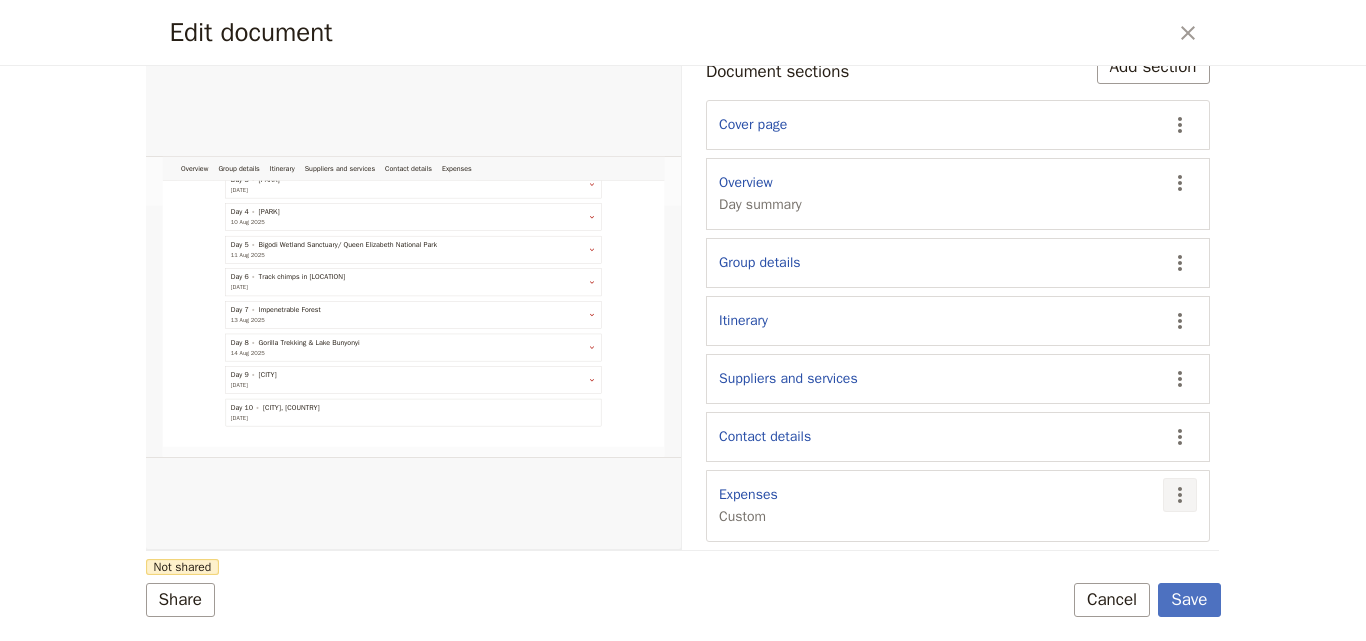 click 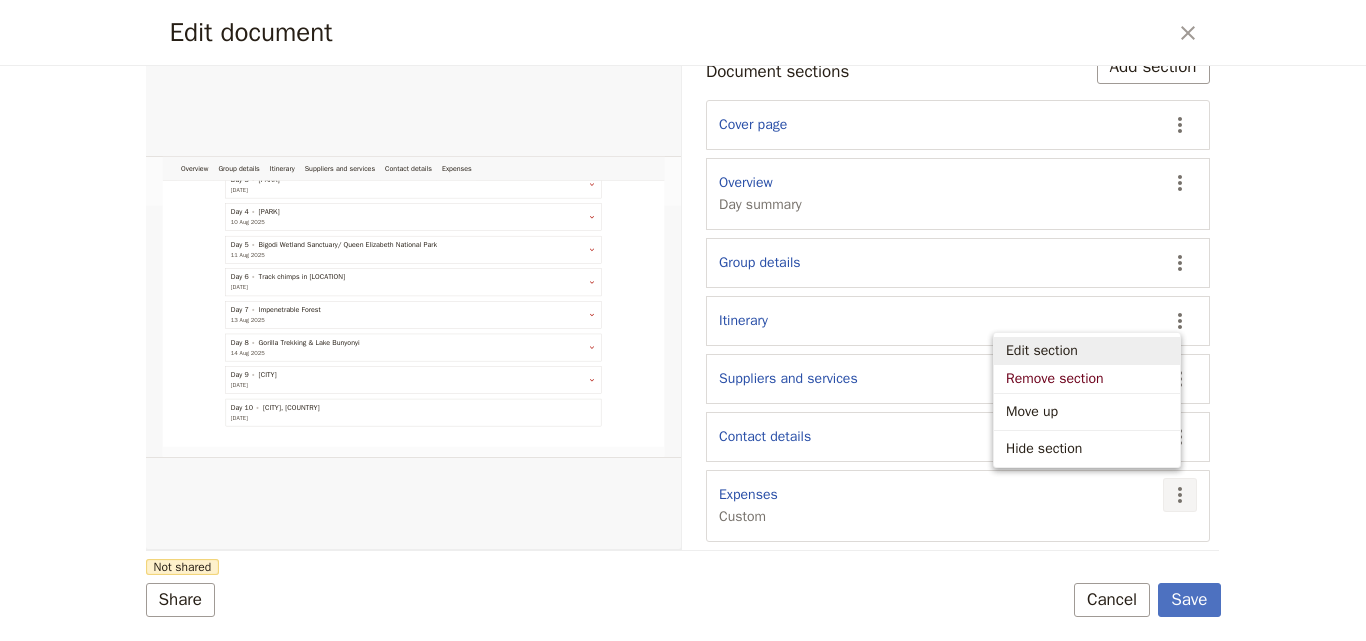 click on "Edit section" at bounding box center (1042, 351) 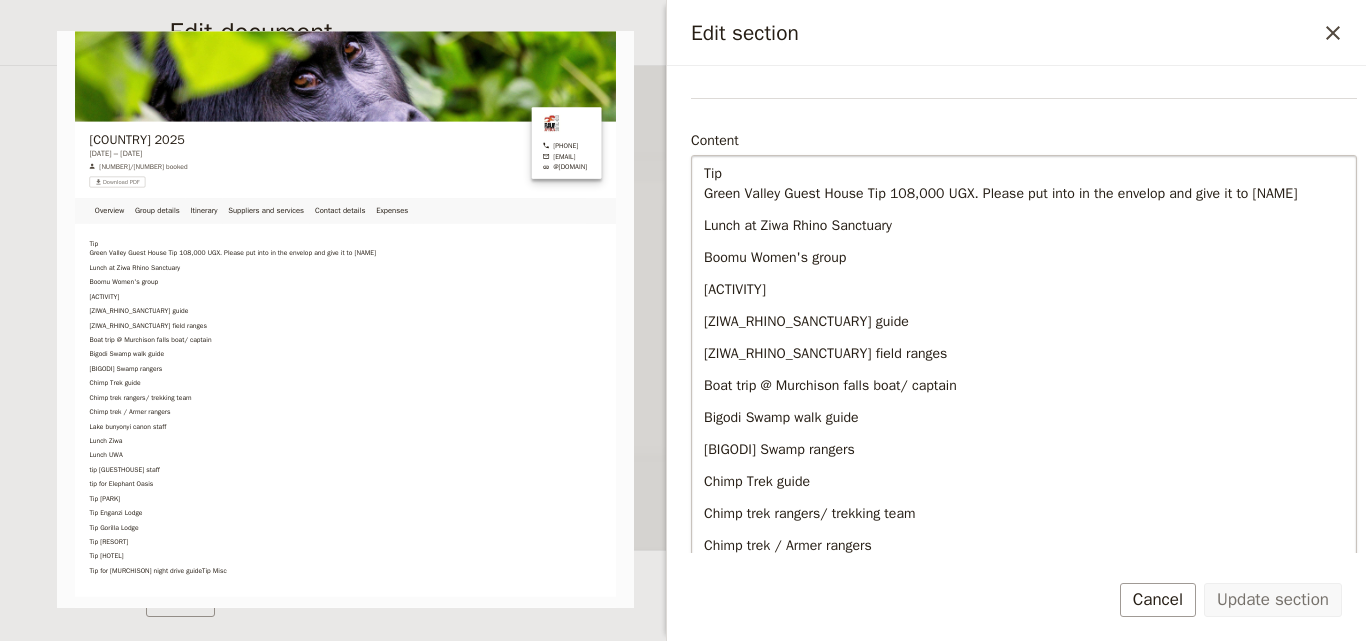 scroll, scrollTop: 0, scrollLeft: 0, axis: both 